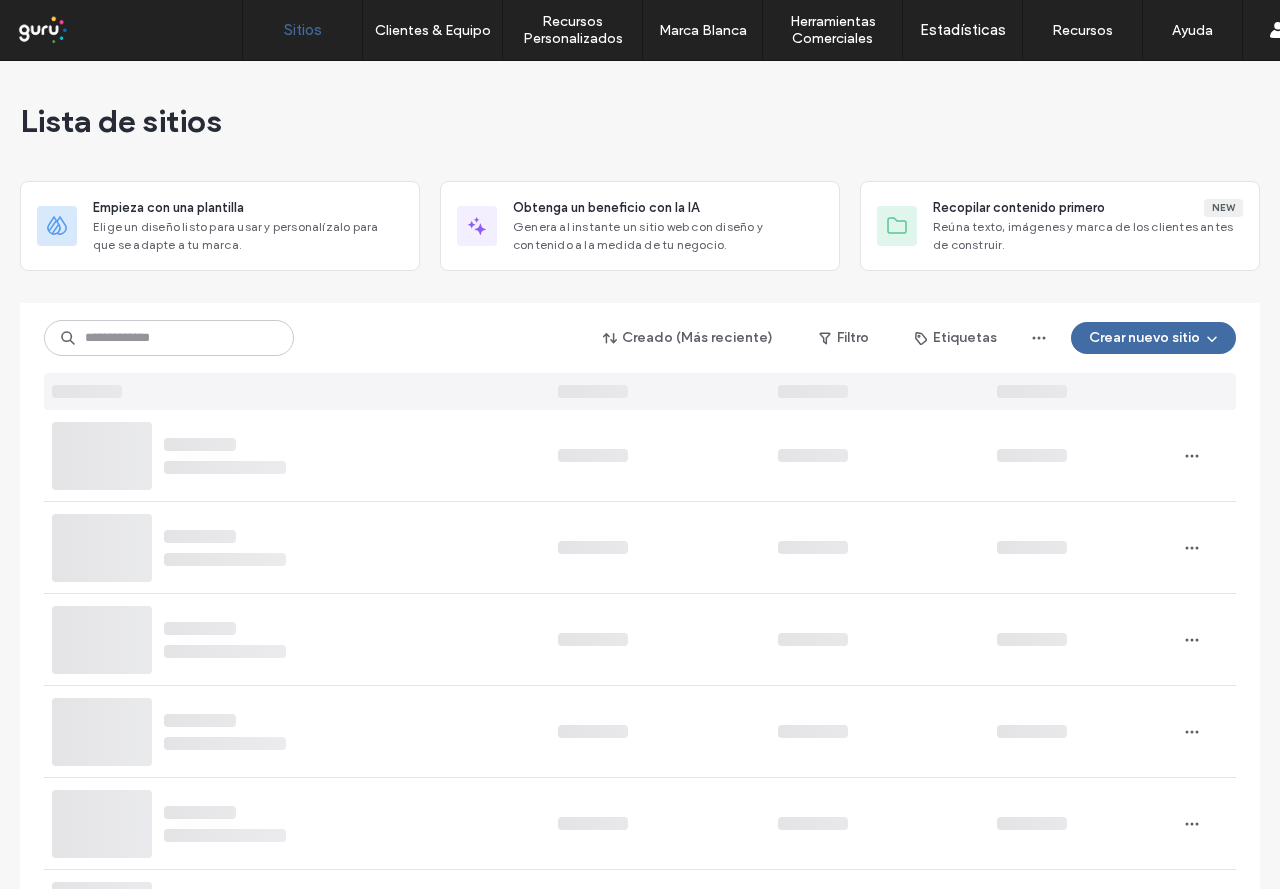 scroll, scrollTop: 0, scrollLeft: 0, axis: both 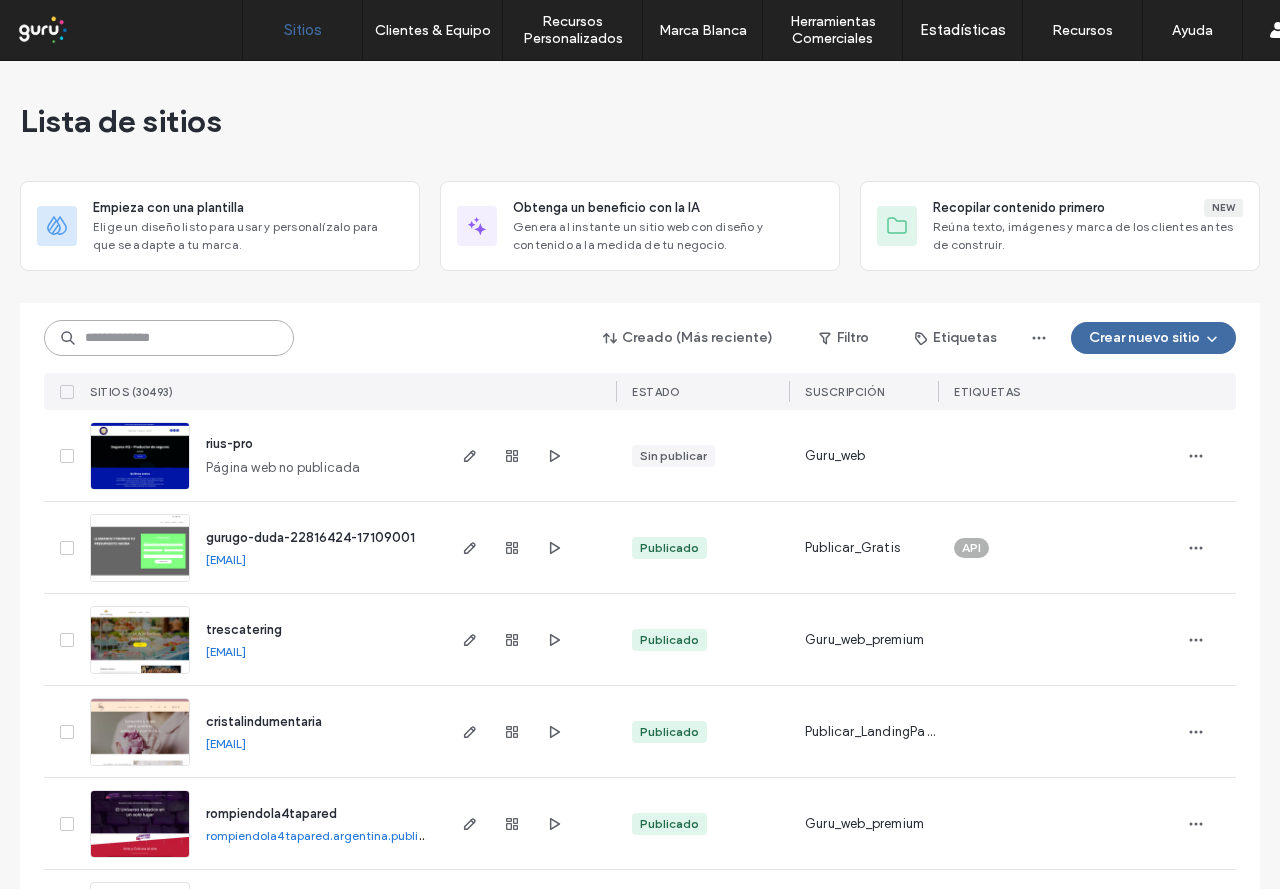 click at bounding box center (169, 338) 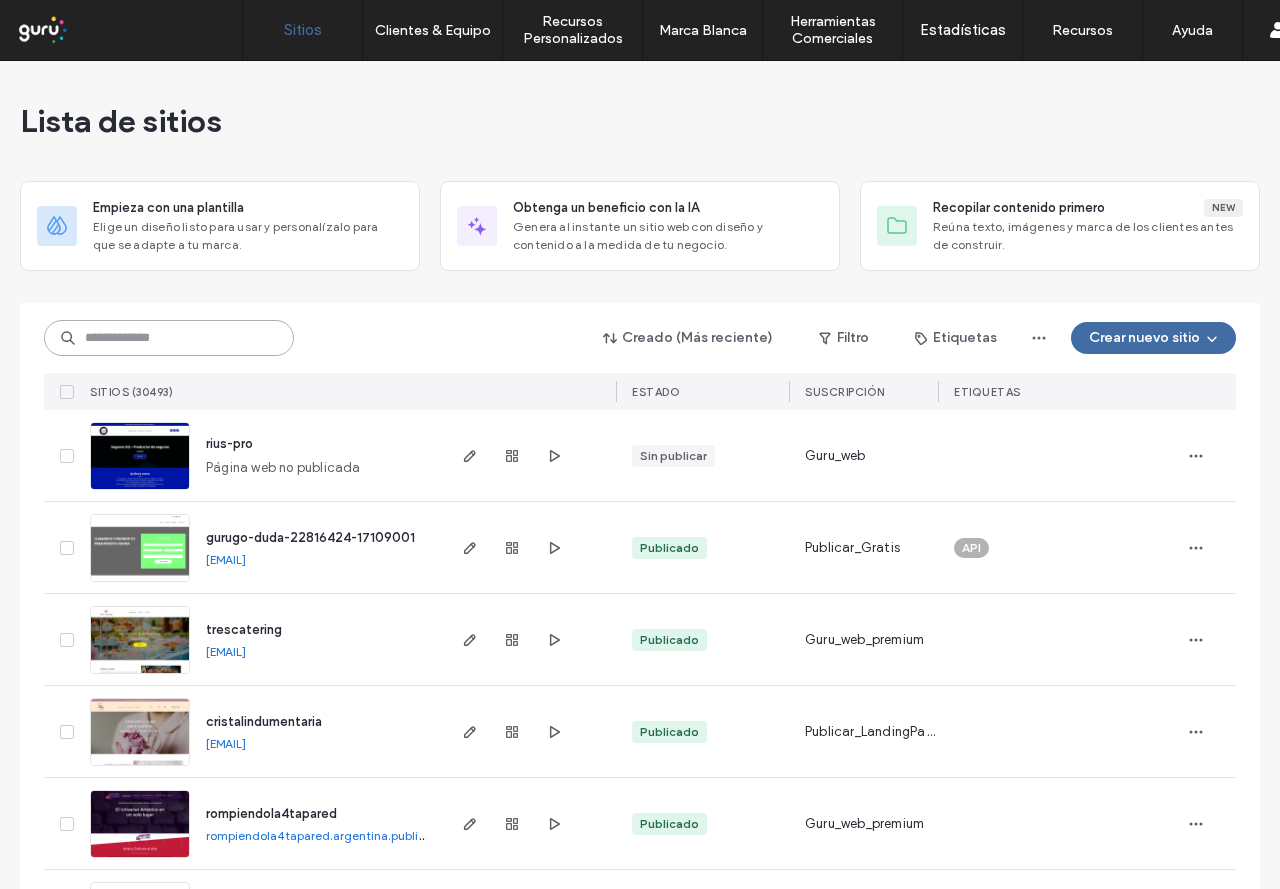 paste on "**********" 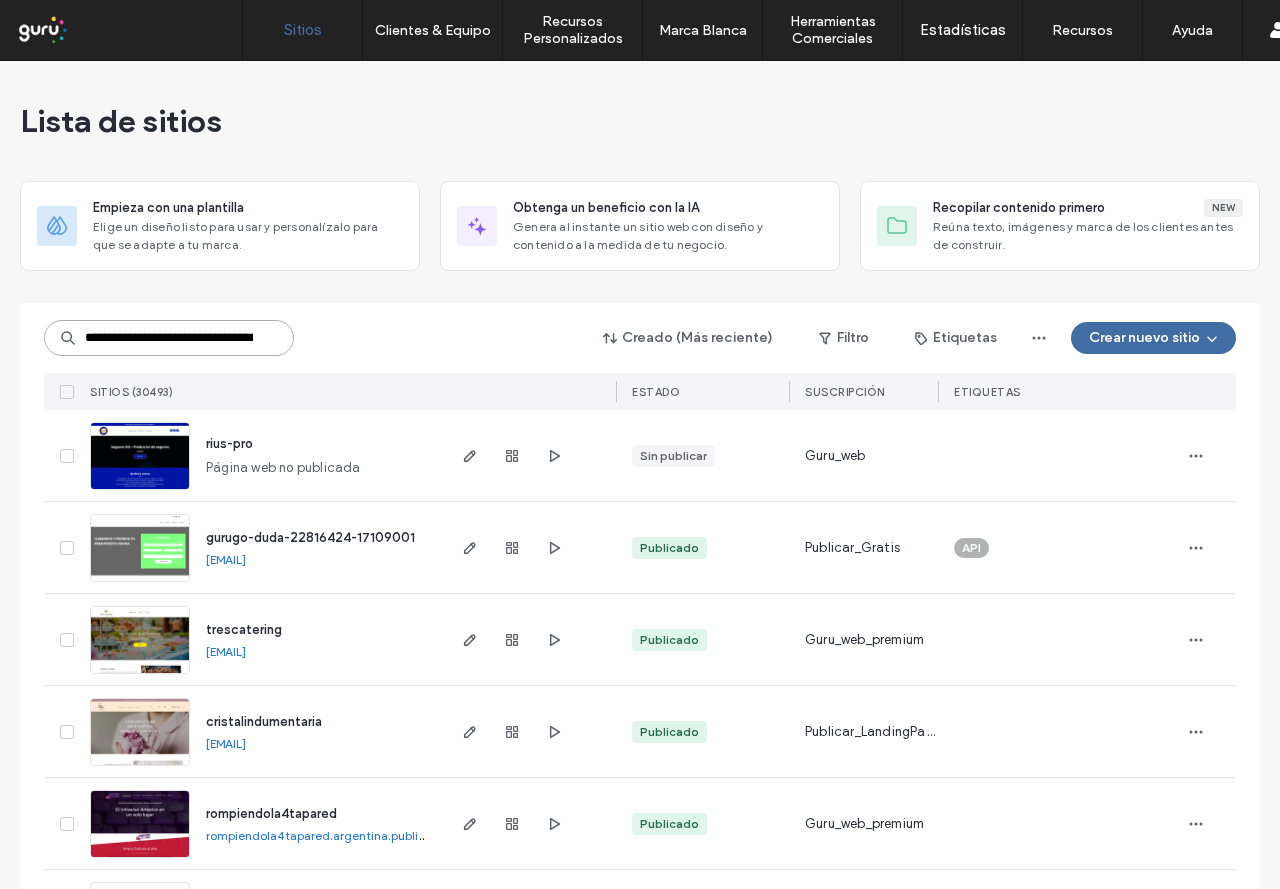 scroll, scrollTop: 0, scrollLeft: 72, axis: horizontal 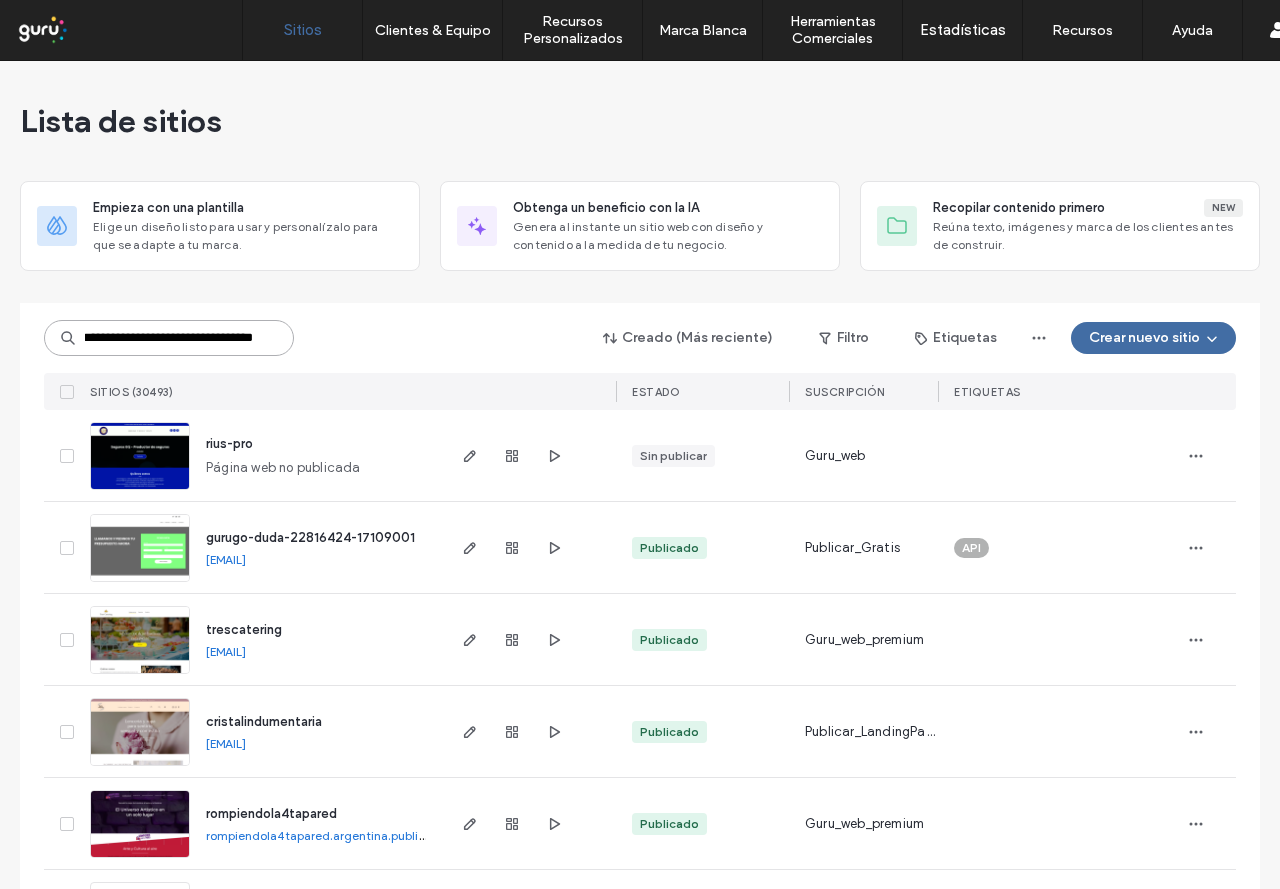 type on "**********" 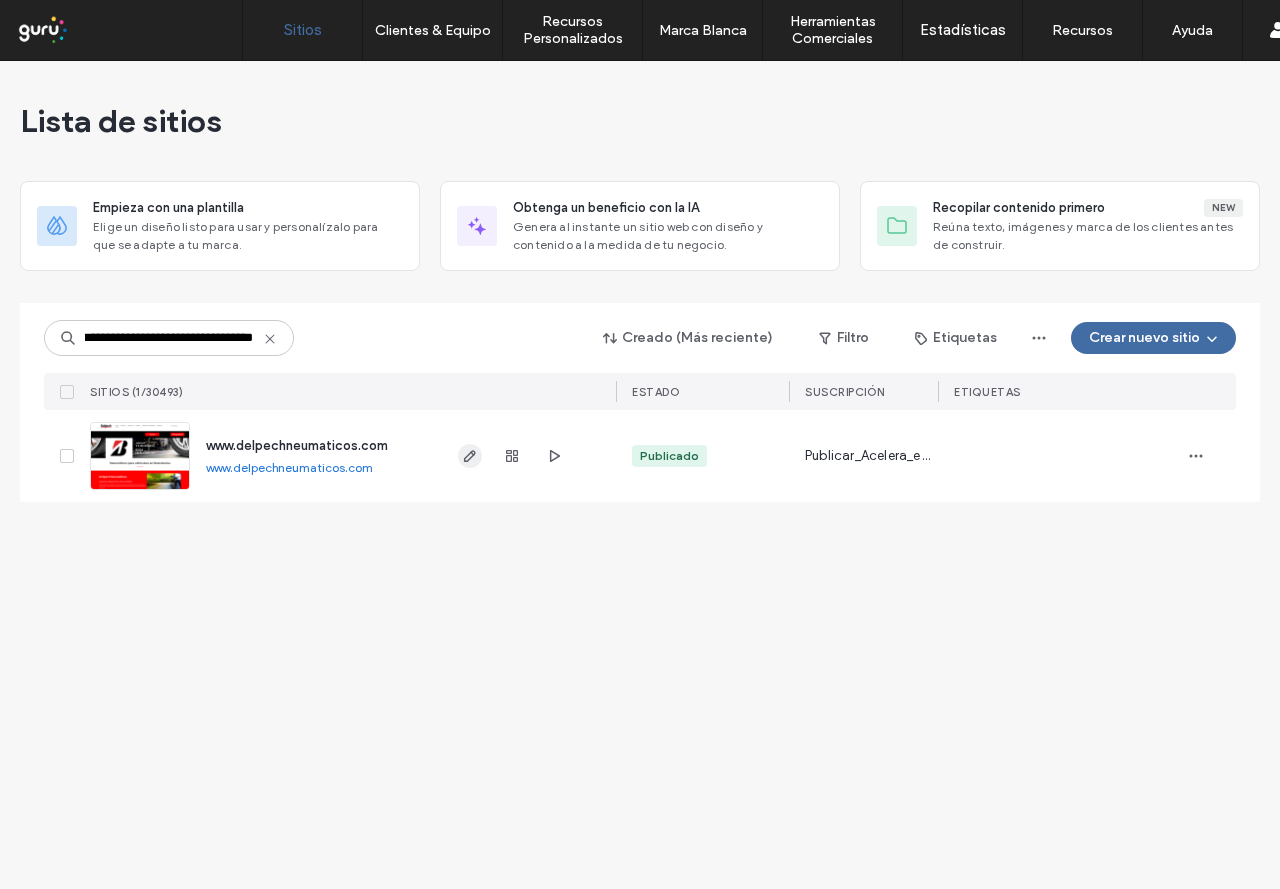 scroll, scrollTop: 0, scrollLeft: 0, axis: both 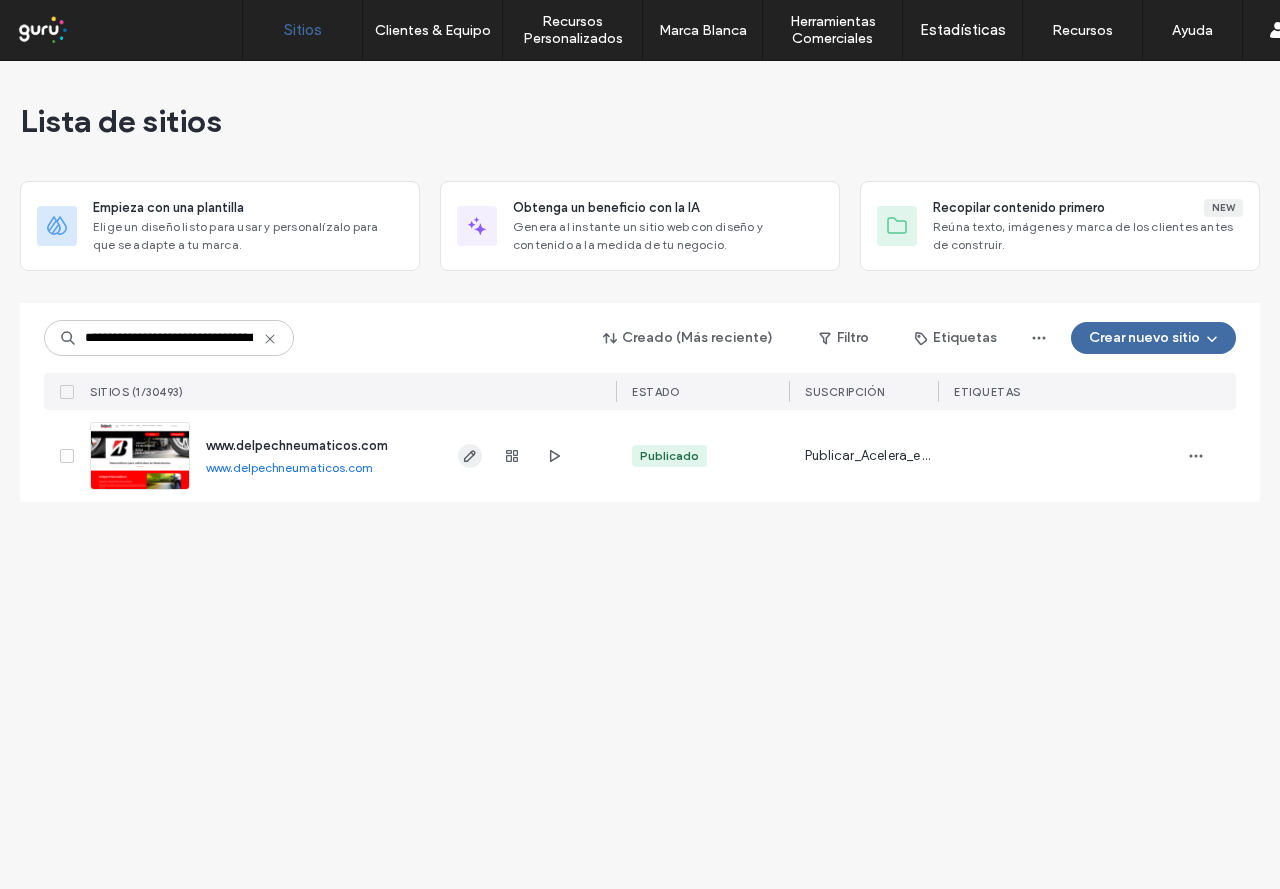 click 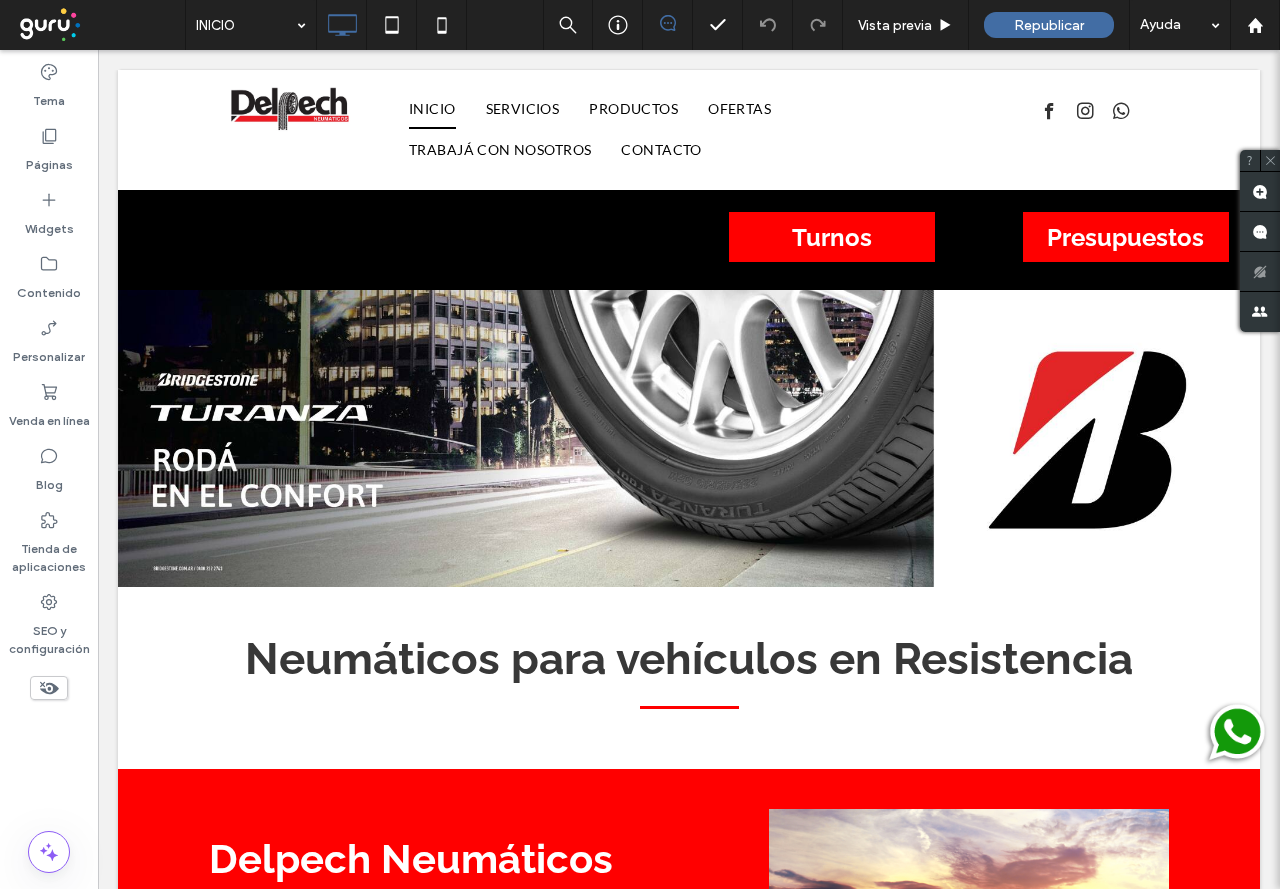 scroll, scrollTop: 0, scrollLeft: 0, axis: both 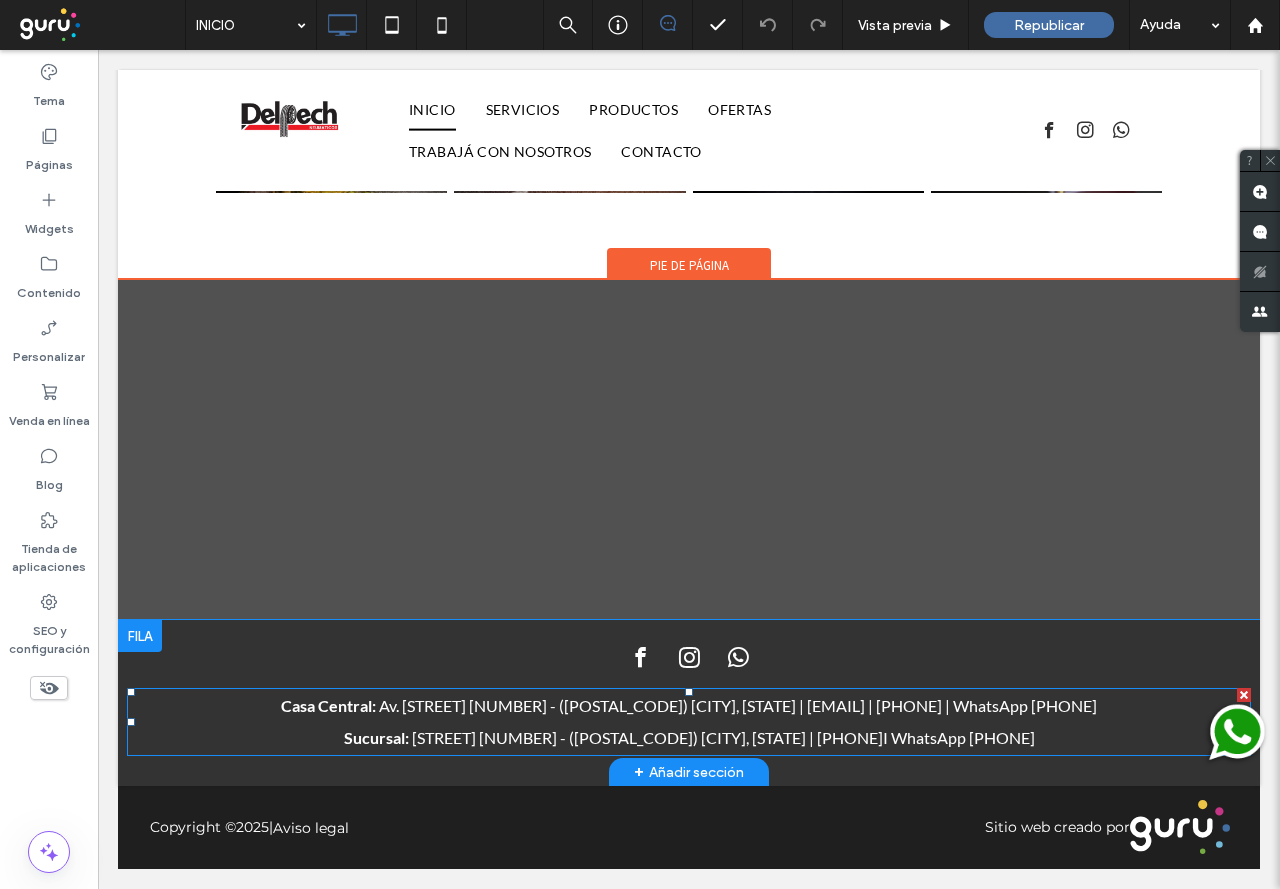 click on "[EMAIL]" at bounding box center (836, 705) 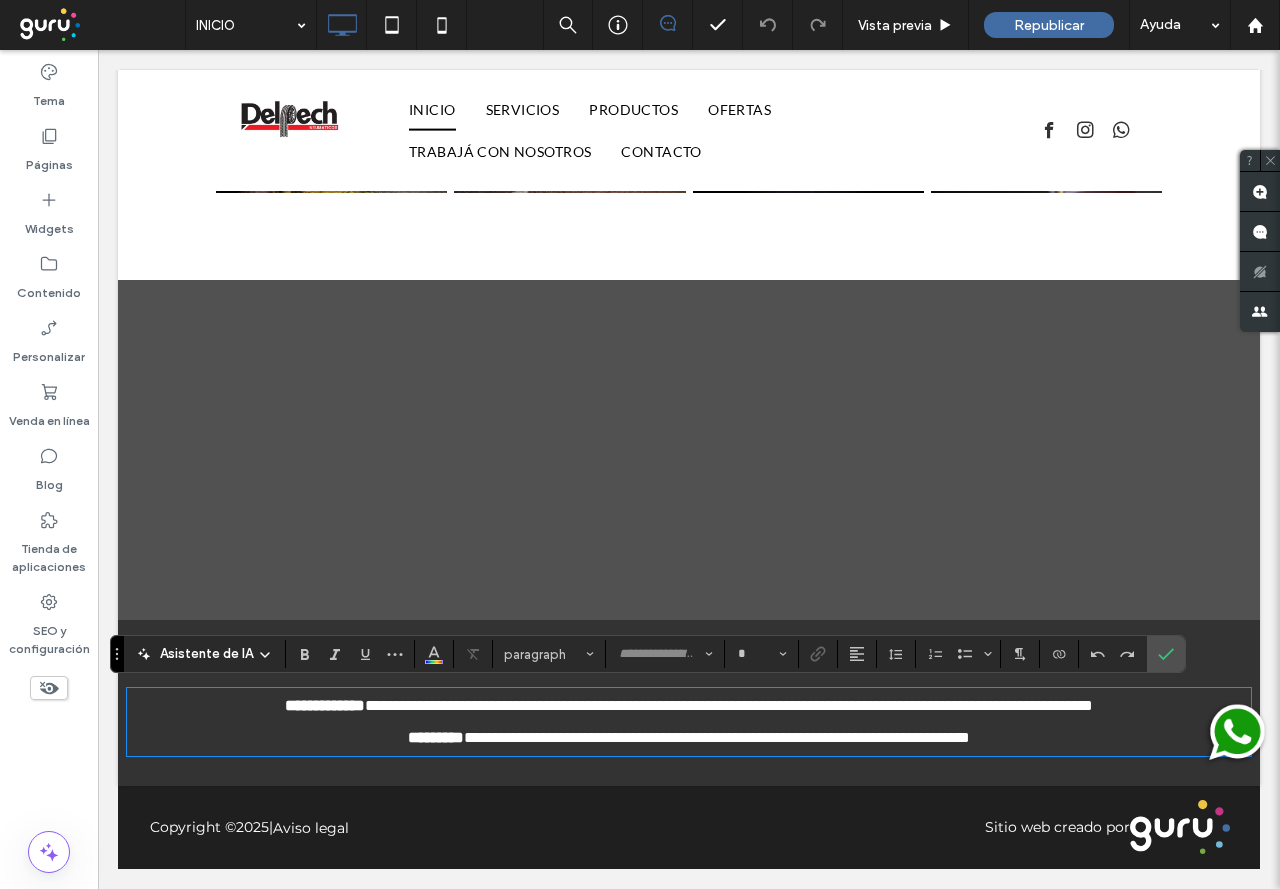 type on "****" 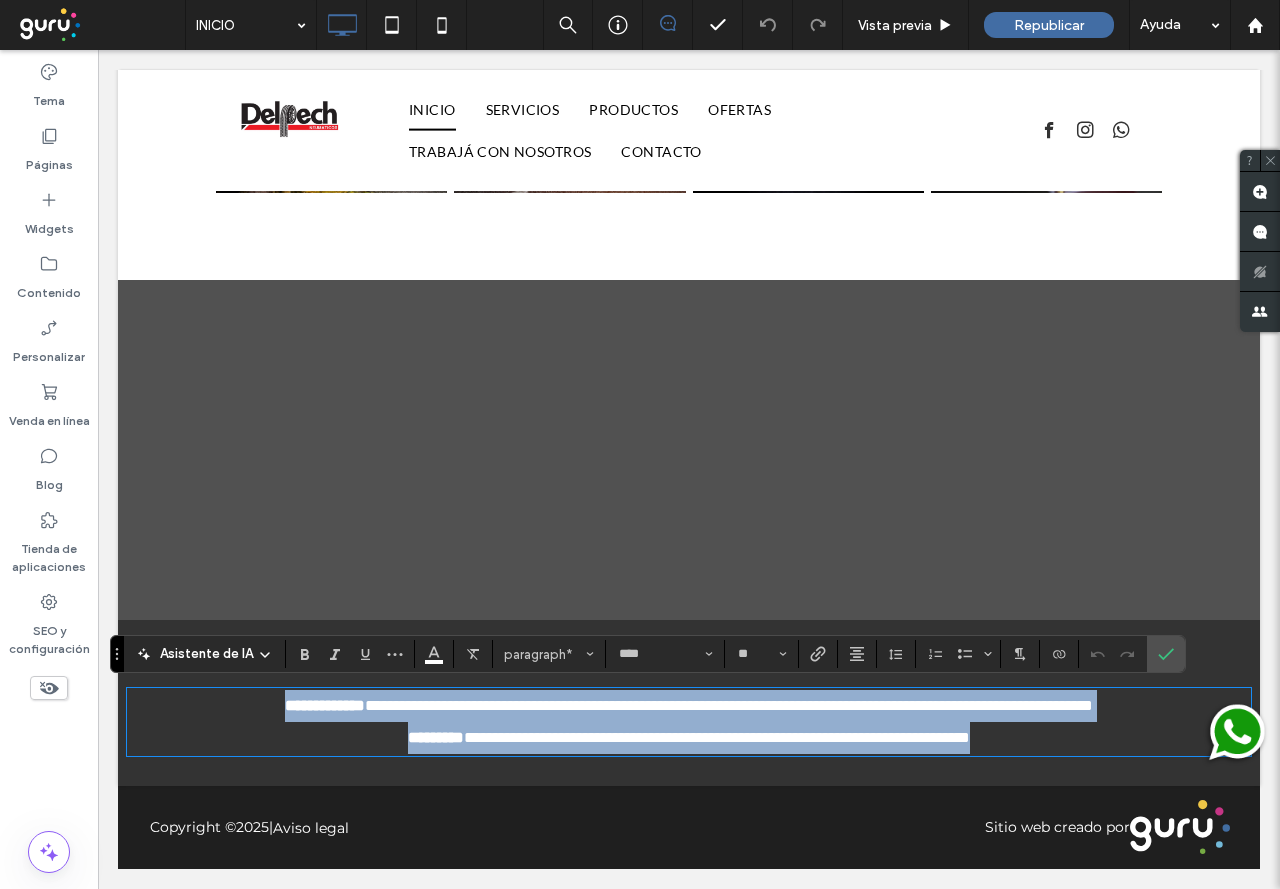 click on "**********" at bounding box center [894, 705] 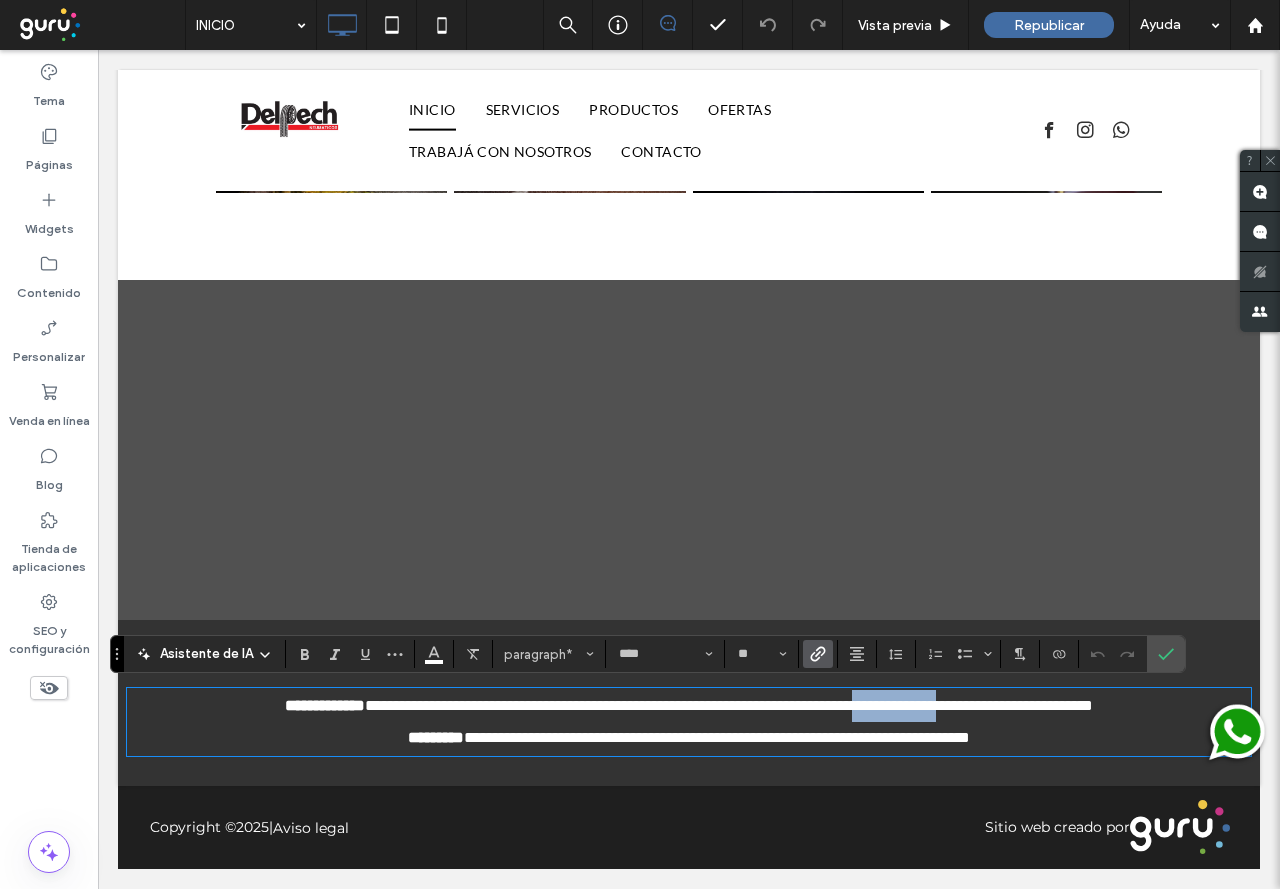 drag, startPoint x: 860, startPoint y: 711, endPoint x: 972, endPoint y: 709, distance: 112.01785 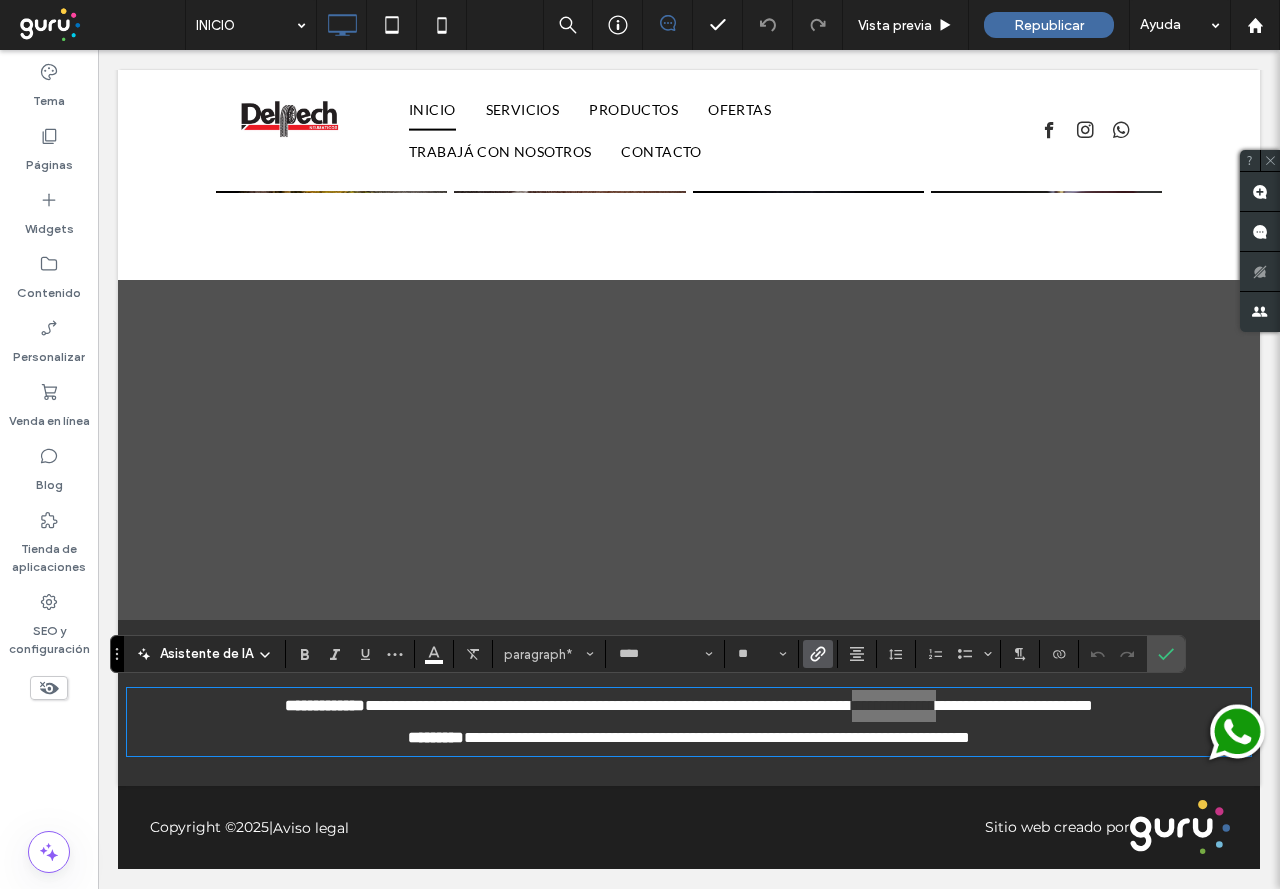 click 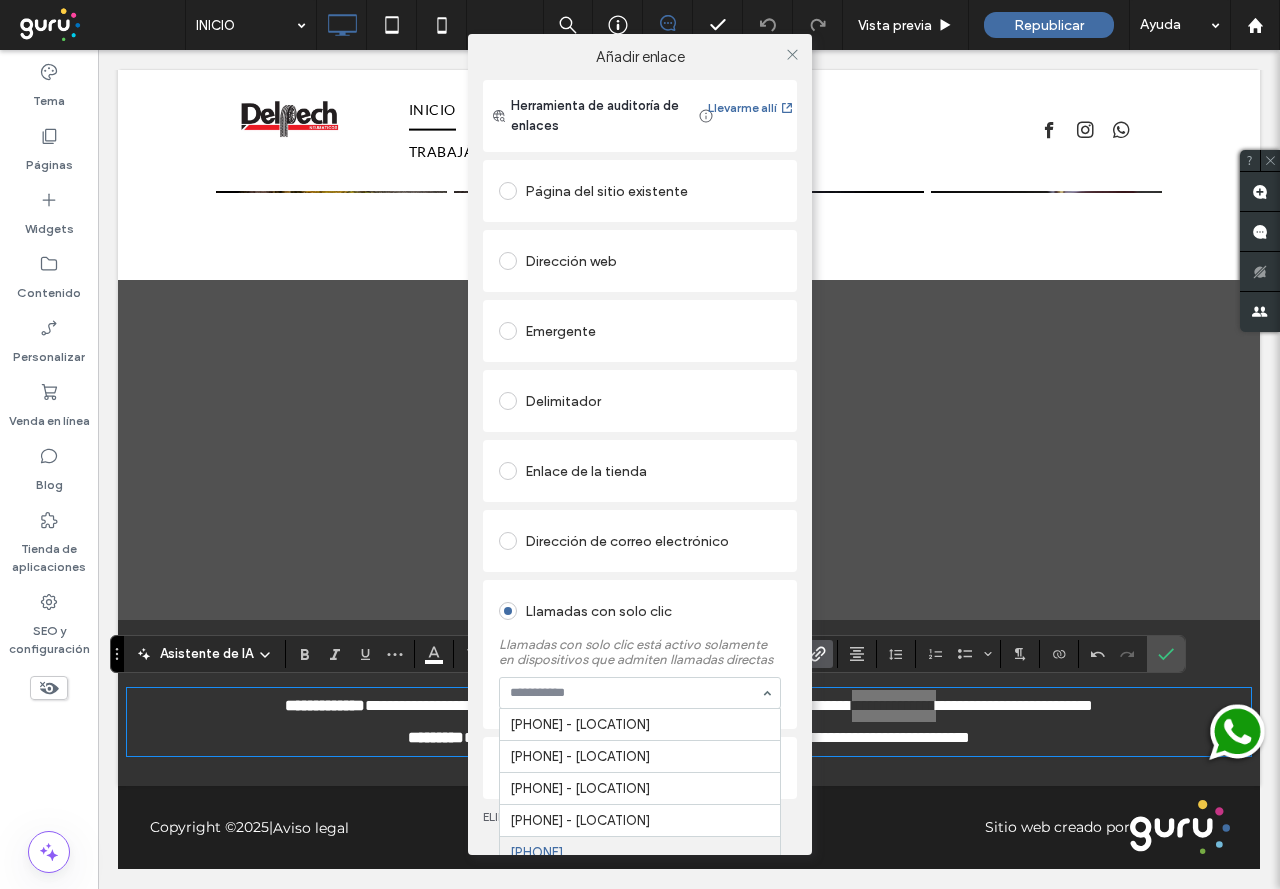scroll, scrollTop: 14, scrollLeft: 0, axis: vertical 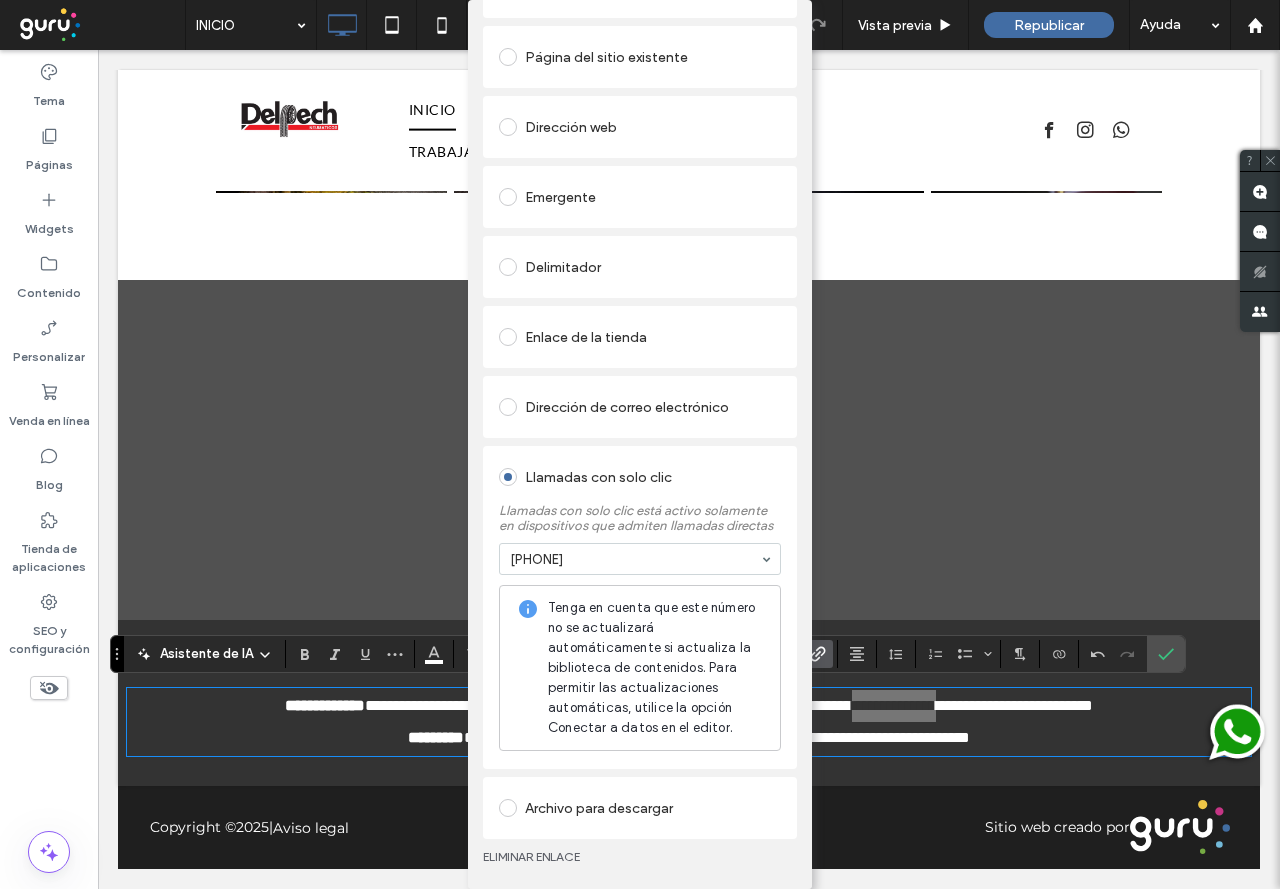 click on "Añadir enlace Herramienta de auditoría de enlaces Llevarme allí Página del sitio existente Dirección web Emergente Delimitador Enlace de la tienda Dirección de correo electrónico Llamadas con solo clic Llamadas con solo clic está activo solamente en dispositivos que admiten llamadas directas [PHONE] Tenga en cuenta que este número no se actualizará automáticamente si actualiza la biblioteca de contenidos. Para permitir las actualizaciones automáticas, utilice la opción Conectar a datos en el editor. Archivo para descargar ELIMINAR ENLACE" at bounding box center (640, 444) 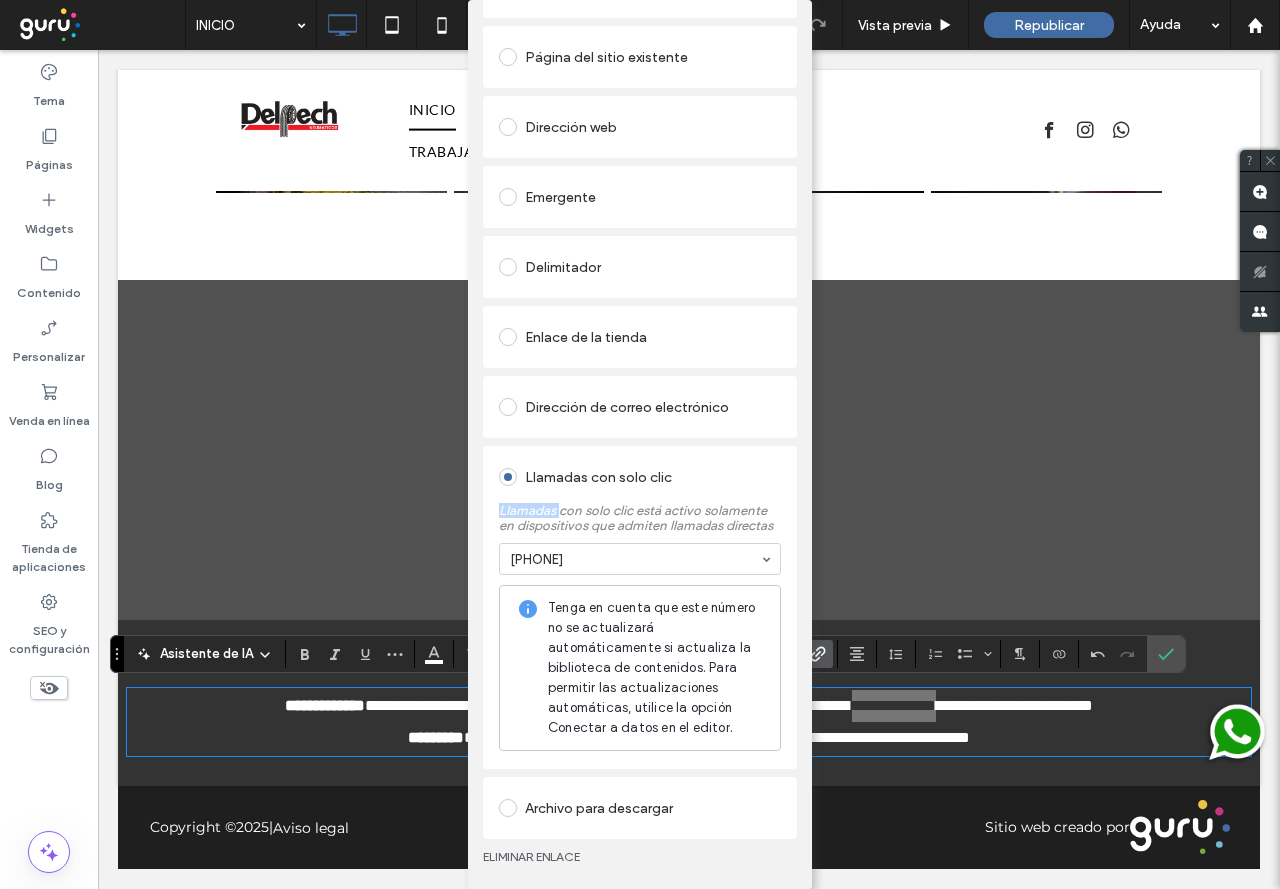 click on "Añadir enlace Herramienta de auditoría de enlaces Llevarme allí Página del sitio existente Dirección web Emergente Delimitador Enlace de la tienda Dirección de correo electrónico Llamadas con solo clic Llamadas con solo clic está activo solamente en dispositivos que admiten llamadas directas [PHONE] Tenga en cuenta que este número no se actualizará automáticamente si actualiza la biblioteca de contenidos. Para permitir las actualizaciones automáticas, utilice la opción Conectar a datos en el editor. Archivo para descargar ELIMINAR ENLACE" at bounding box center (640, 444) 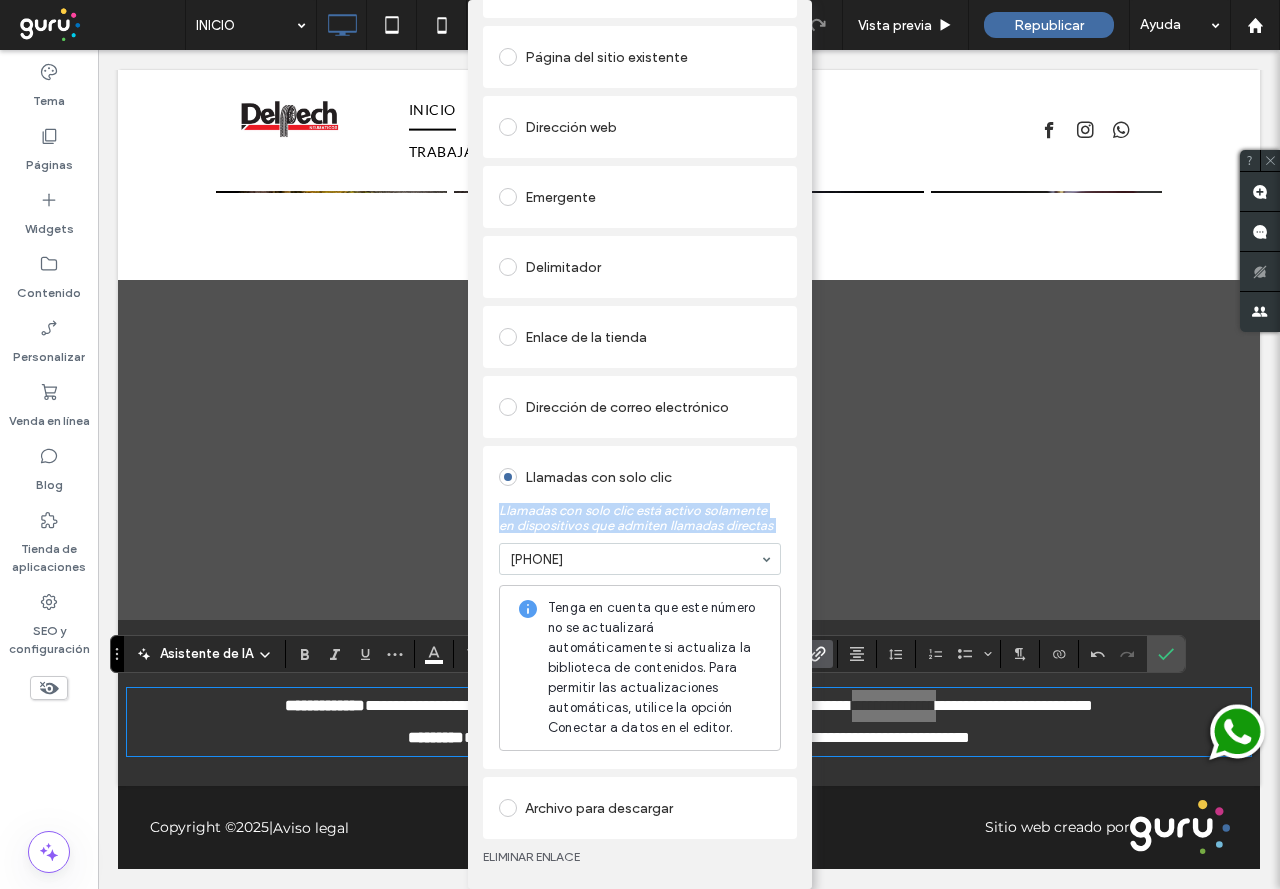click on "Añadir enlace Herramienta de auditoría de enlaces Llevarme allí Página del sitio existente Dirección web Emergente Delimitador Enlace de la tienda Dirección de correo electrónico Llamadas con solo clic Llamadas con solo clic está activo solamente en dispositivos que admiten llamadas directas [PHONE] Tenga en cuenta que este número no se actualizará automáticamente si actualiza la biblioteca de contenidos. Para permitir las actualizaciones automáticas, utilice la opción Conectar a datos en el editor. Archivo para descargar ELIMINAR ENLACE" at bounding box center (640, 444) 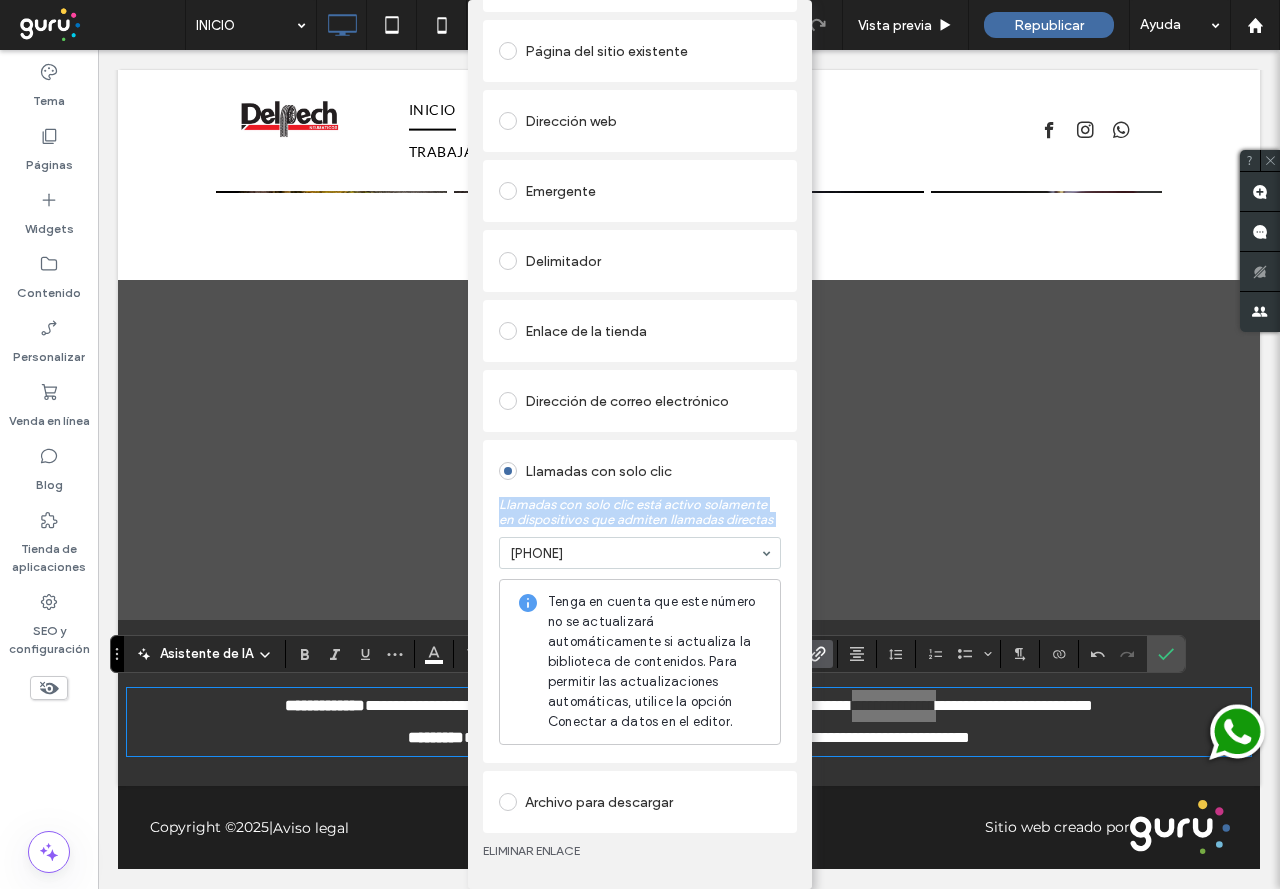 scroll, scrollTop: 0, scrollLeft: 0, axis: both 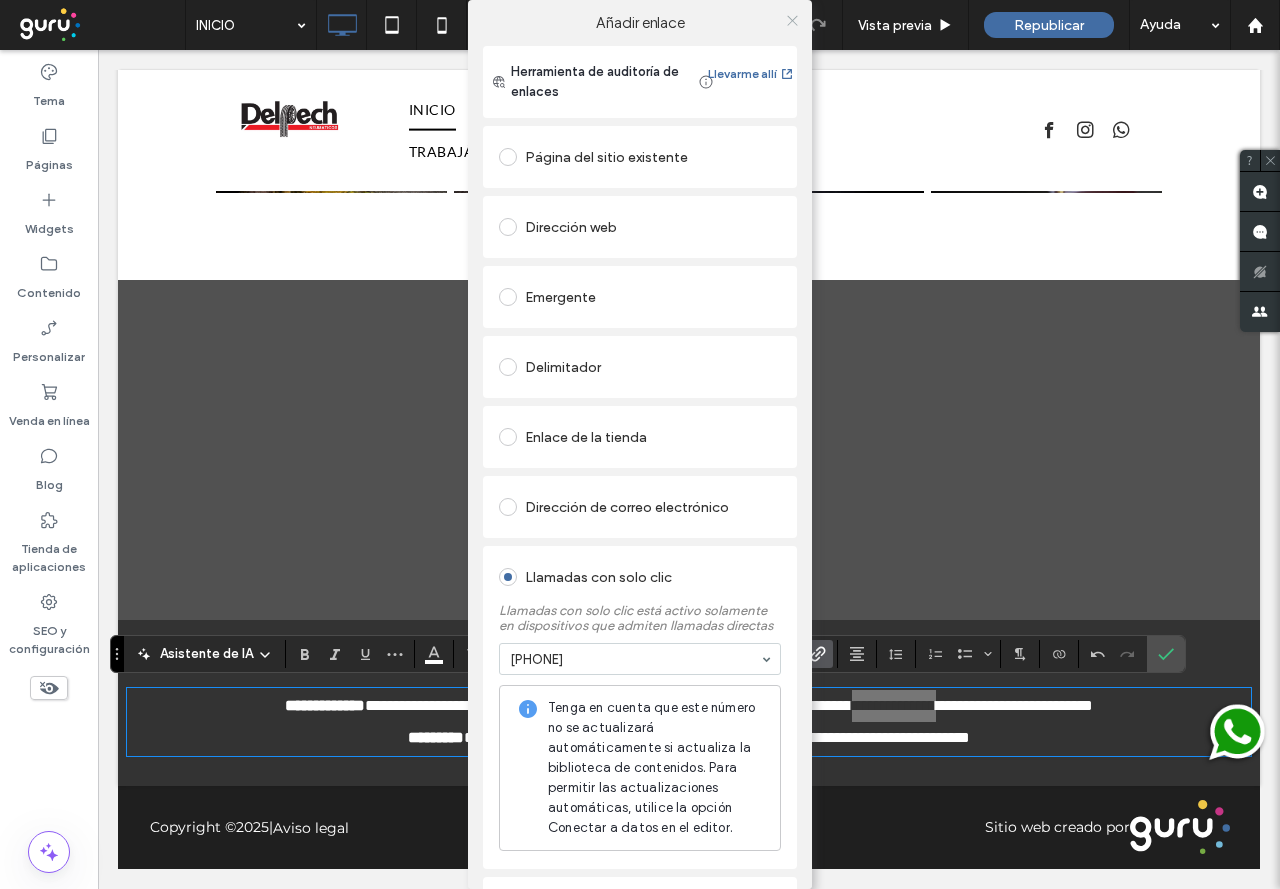 click 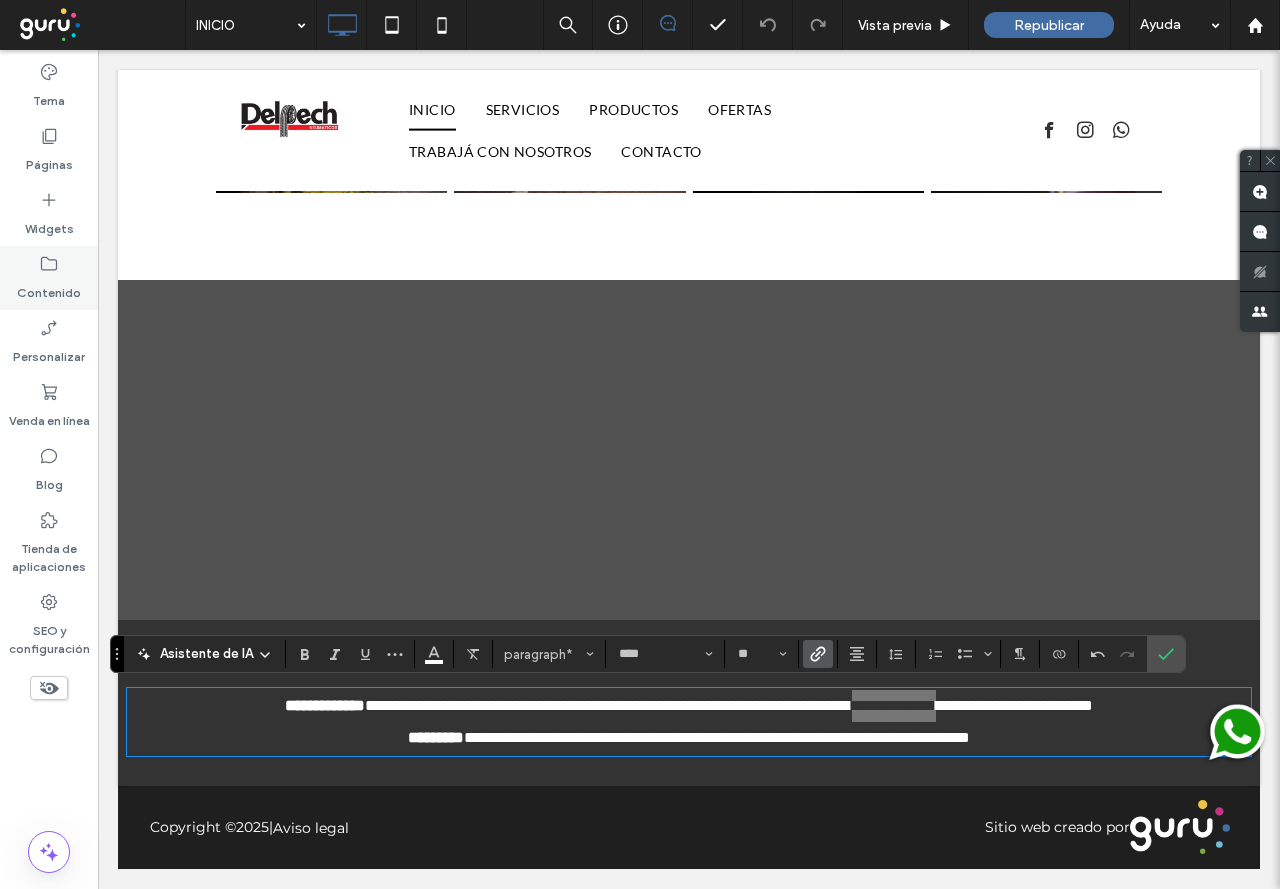 click on "Contenido" at bounding box center [49, 288] 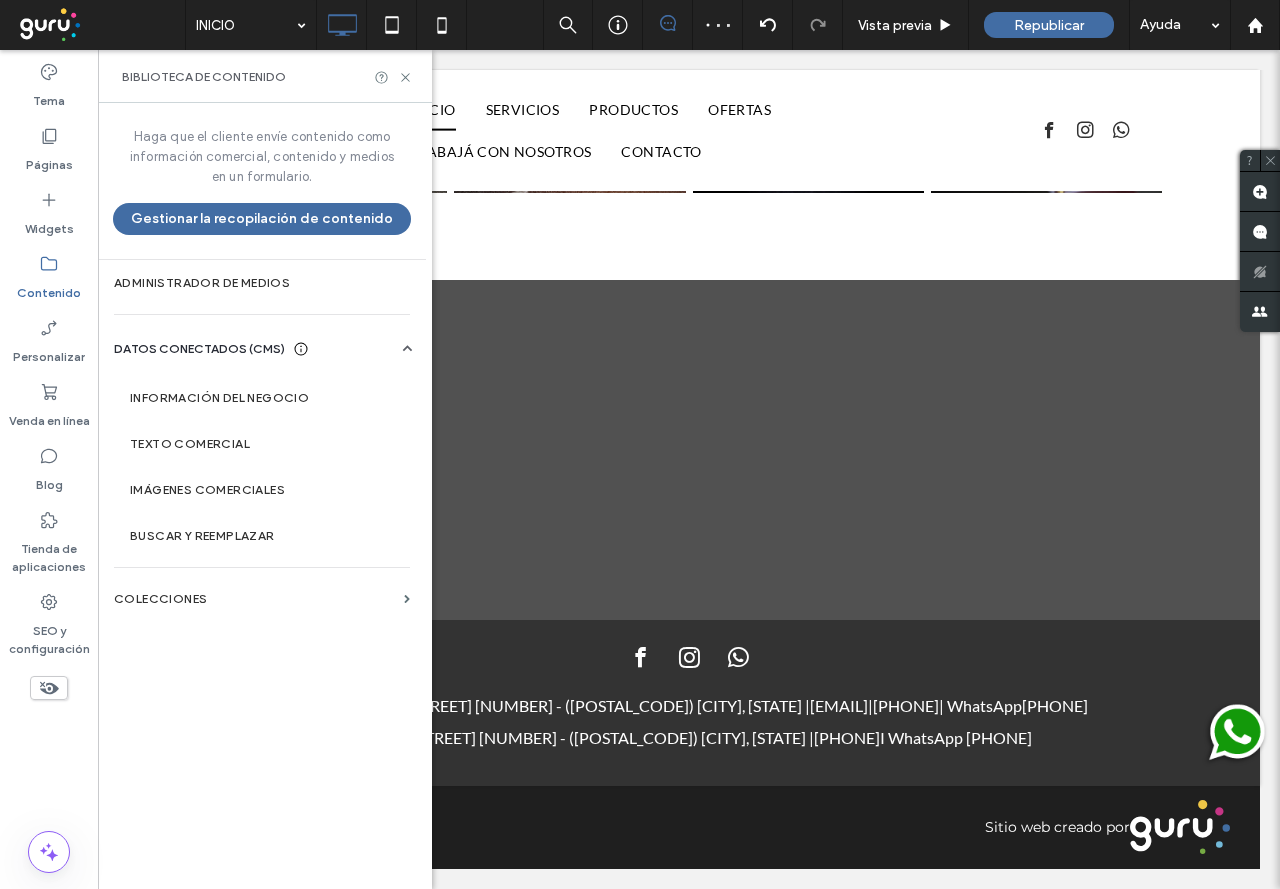click on "Contenido" at bounding box center (49, 288) 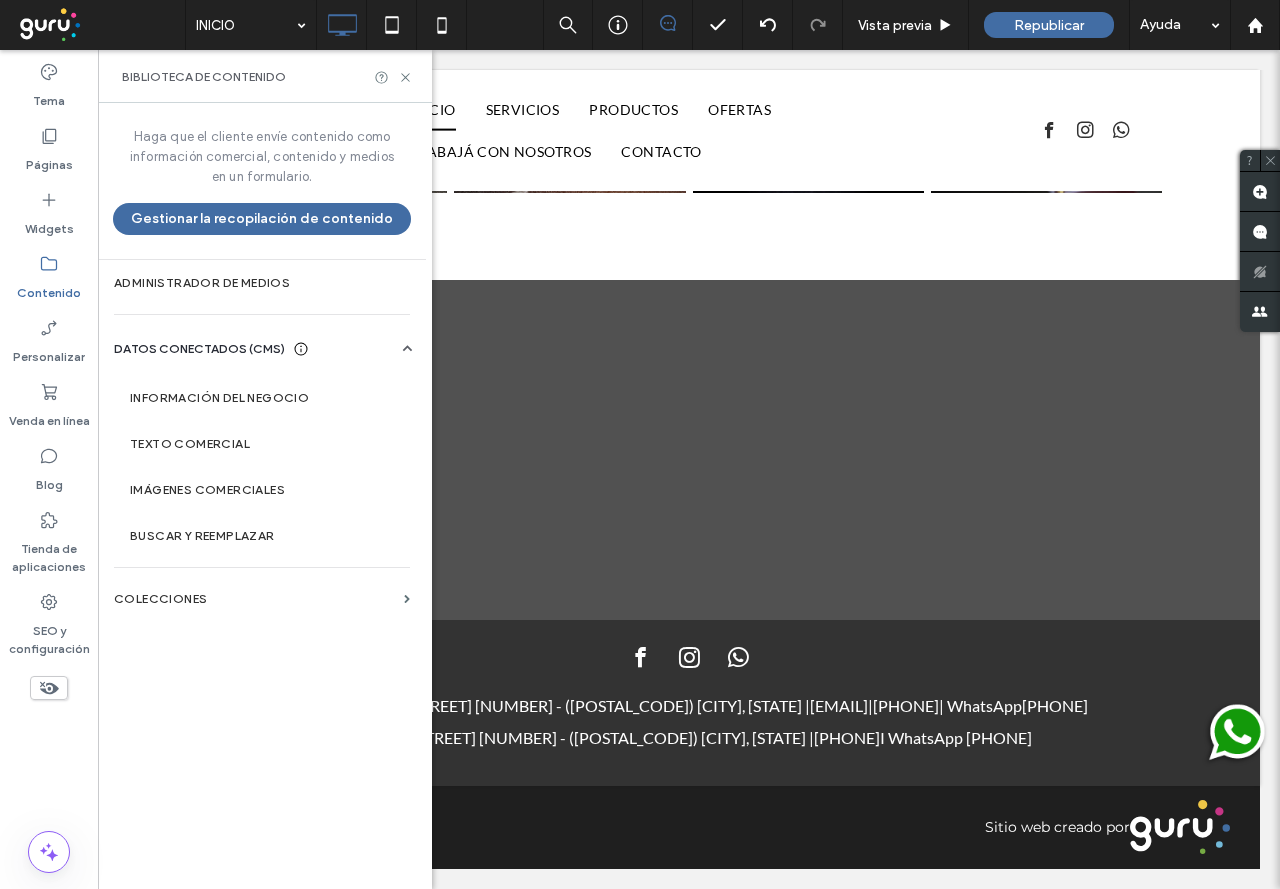 click on "DATOS CONECTADOS (CMS)" at bounding box center [199, 349] 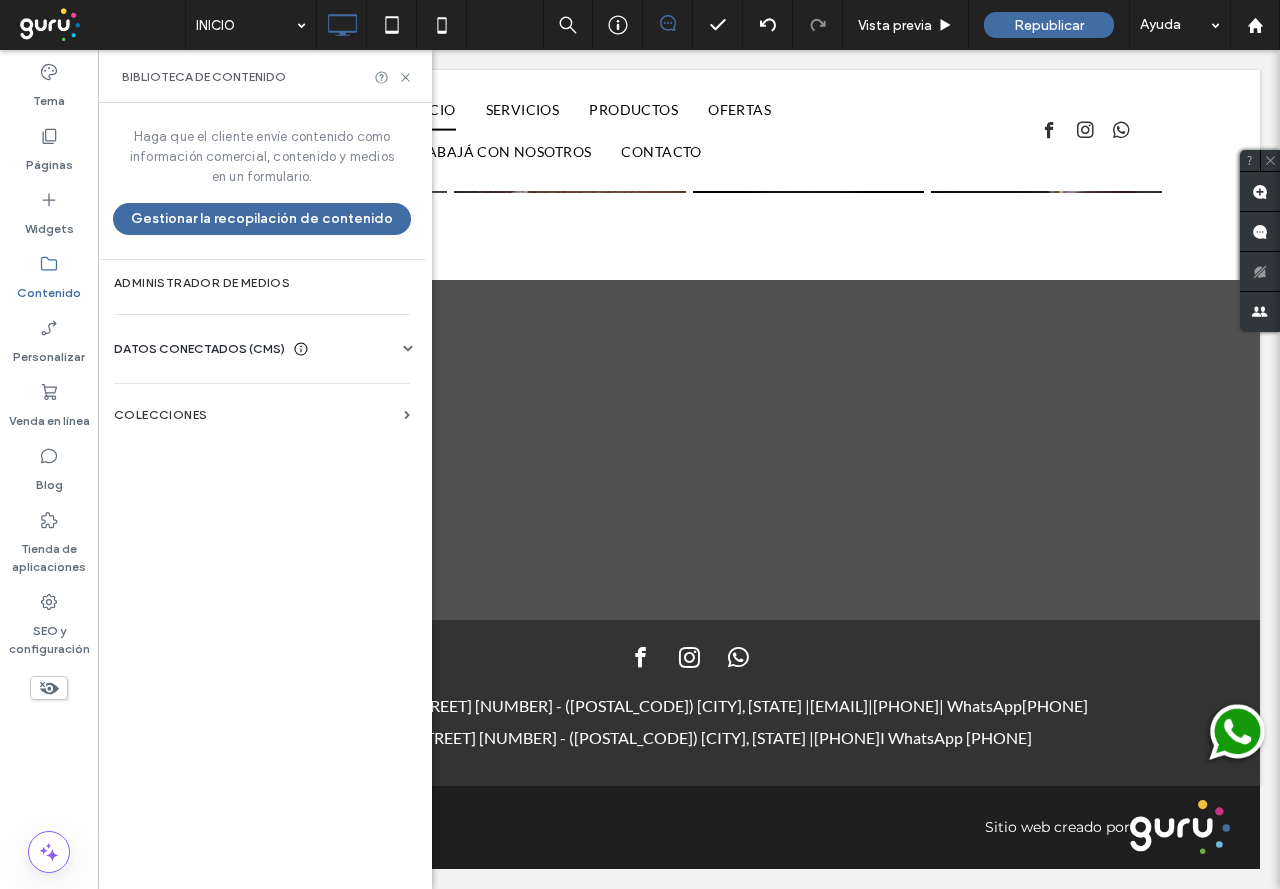 click on "DATOS CONECTADOS (CMS)" at bounding box center [199, 349] 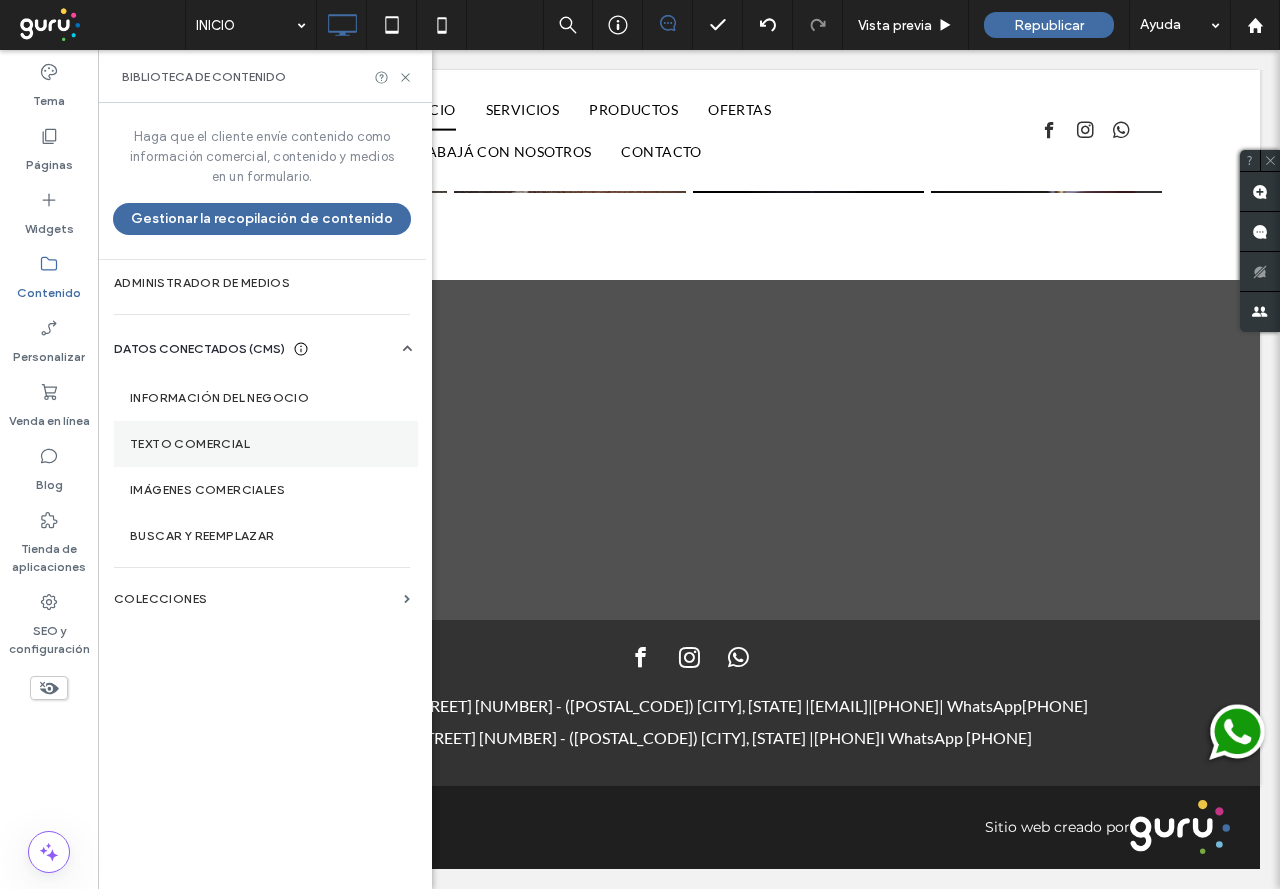 click on "Texto comercial" at bounding box center [266, 444] 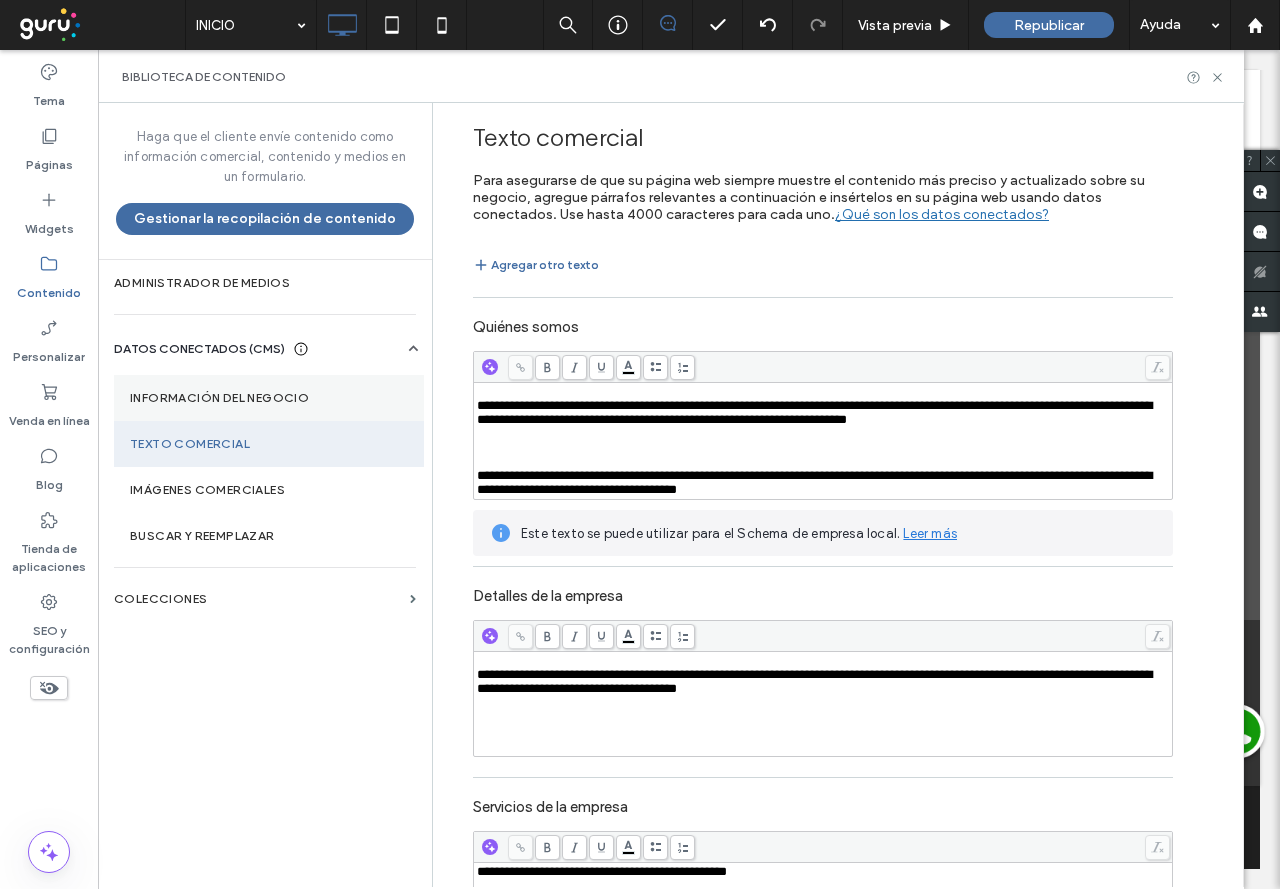 click on "Información del negocio" at bounding box center (269, 398) 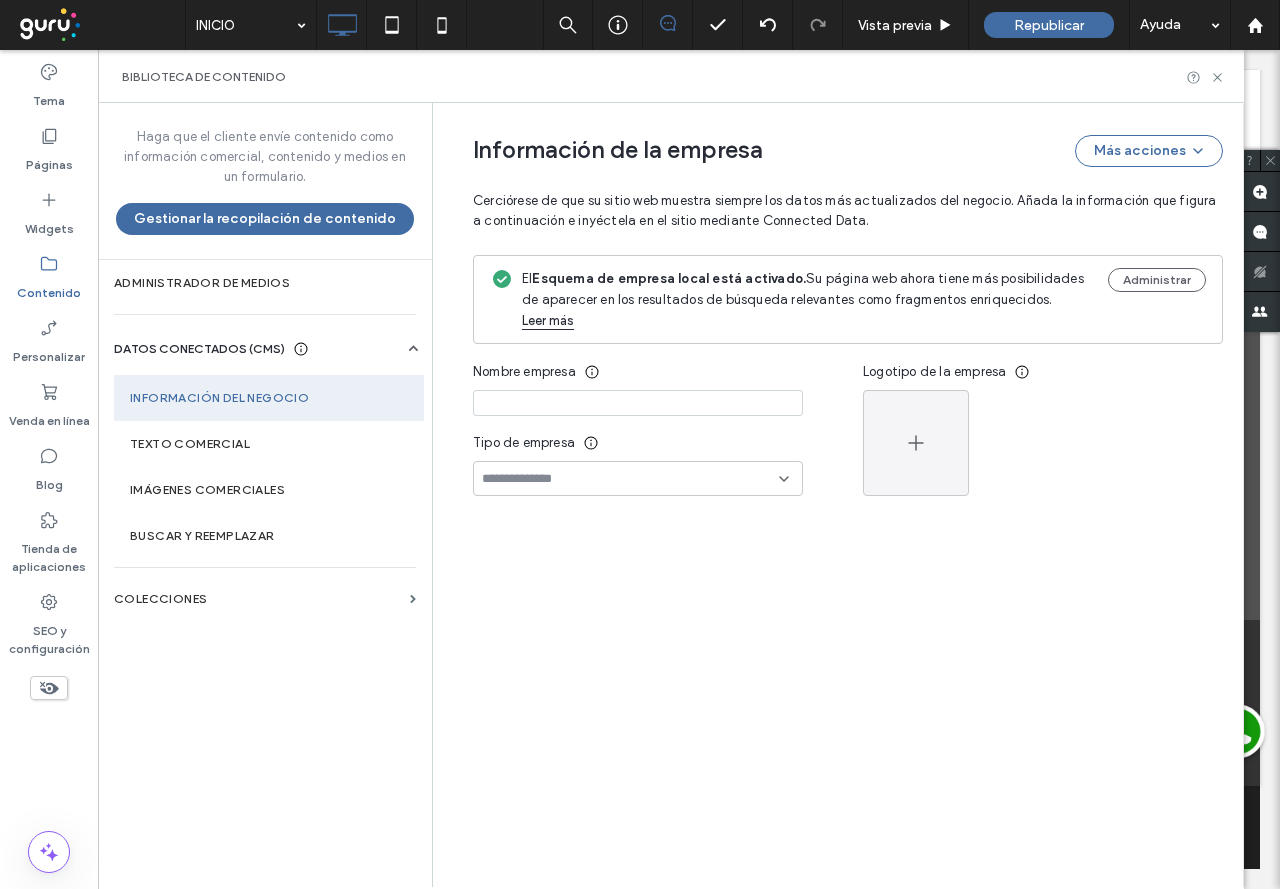 type on "**********" 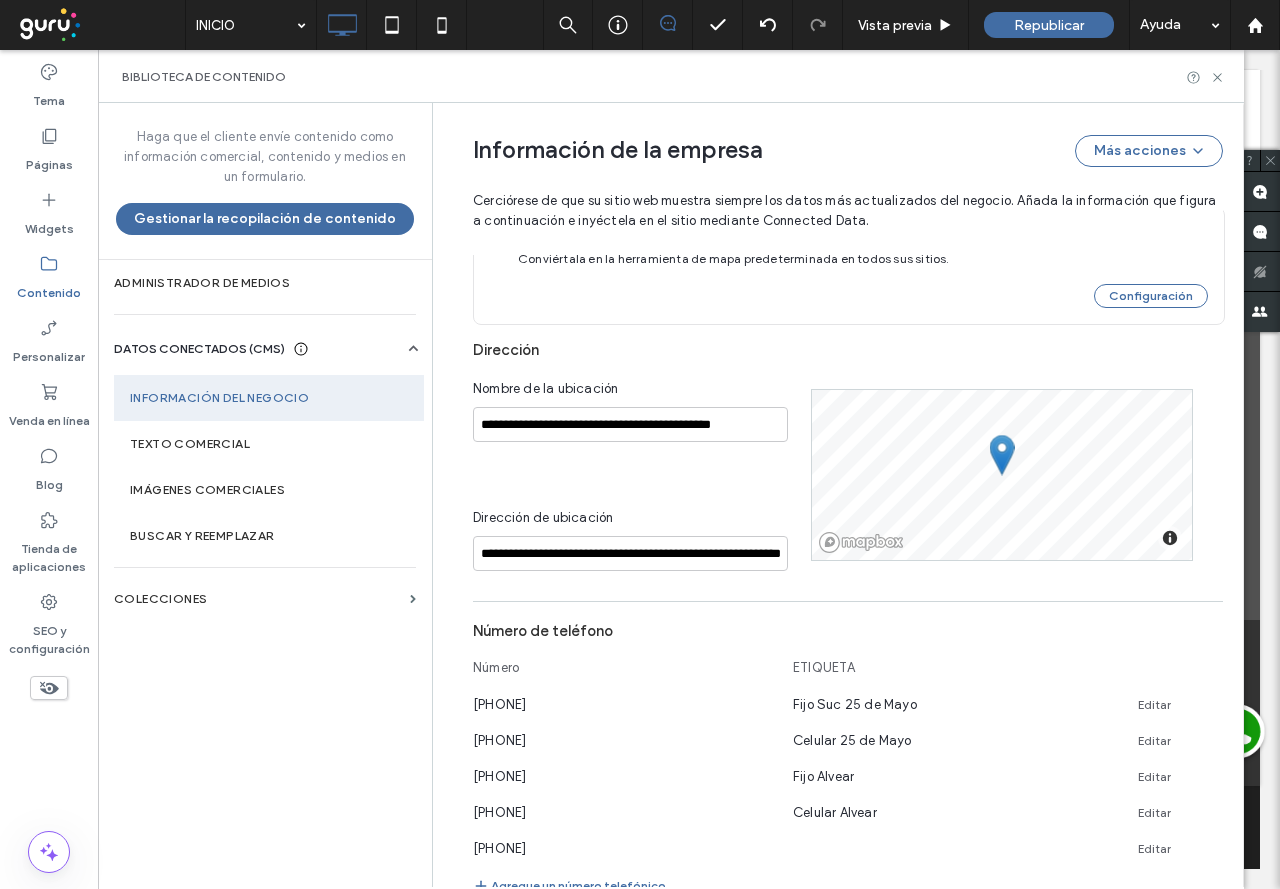 scroll, scrollTop: 723, scrollLeft: 0, axis: vertical 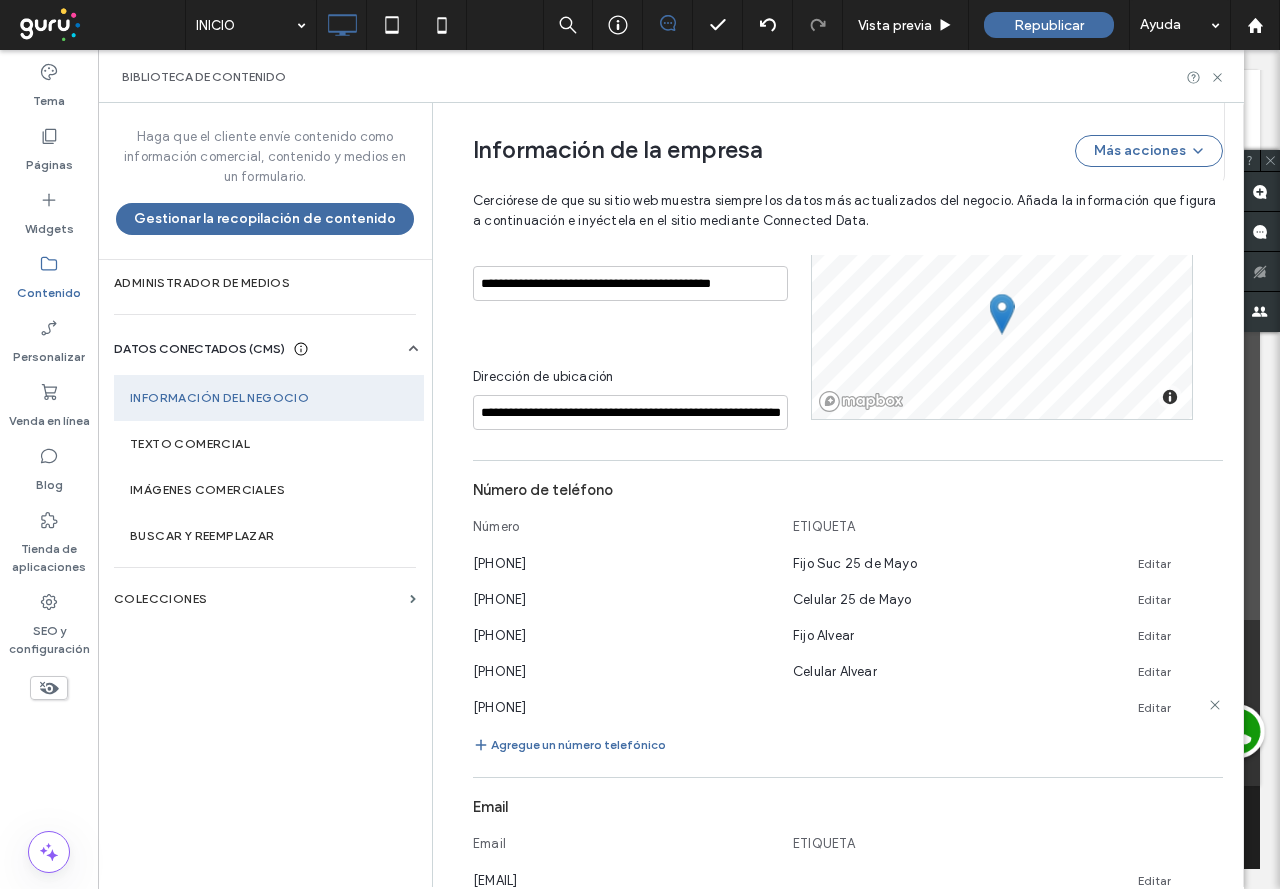 click 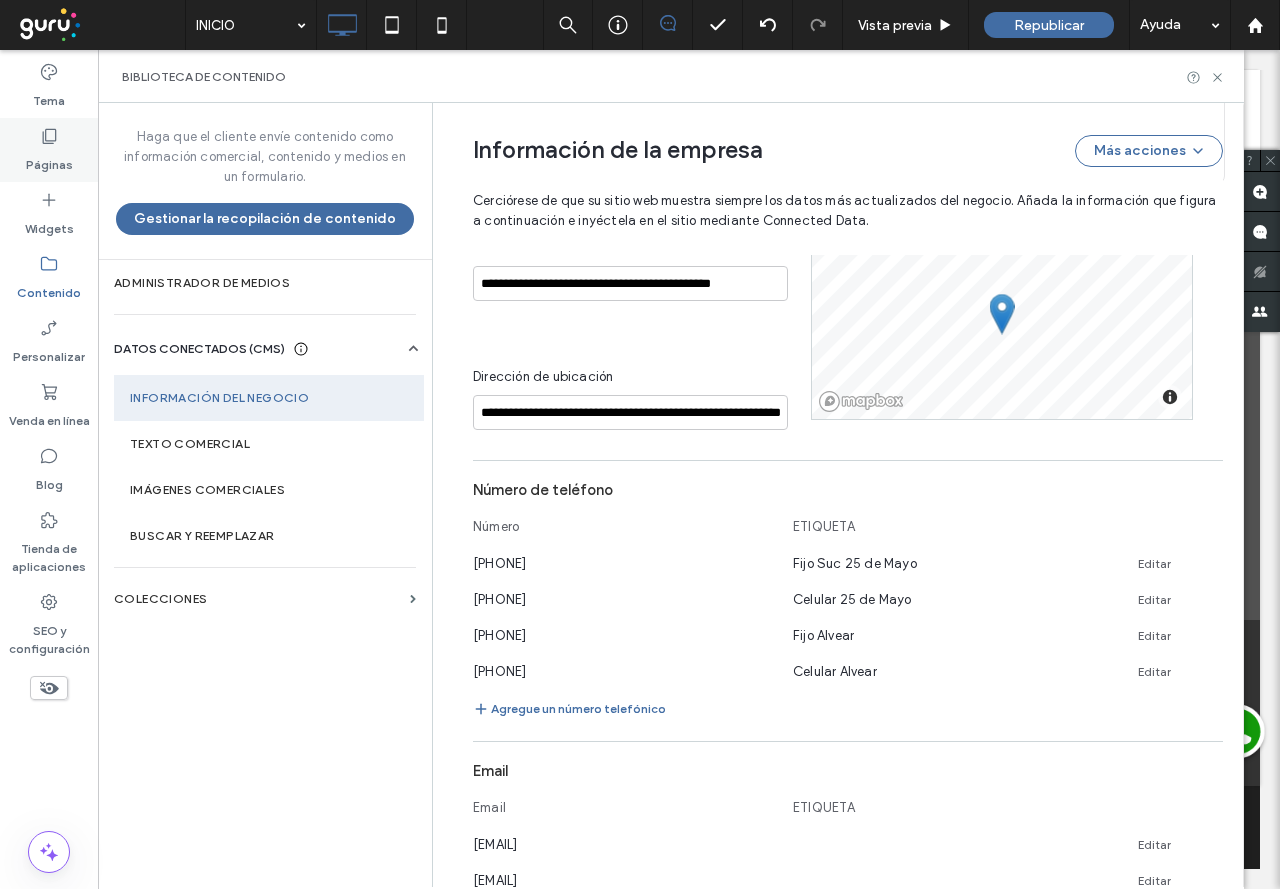 click 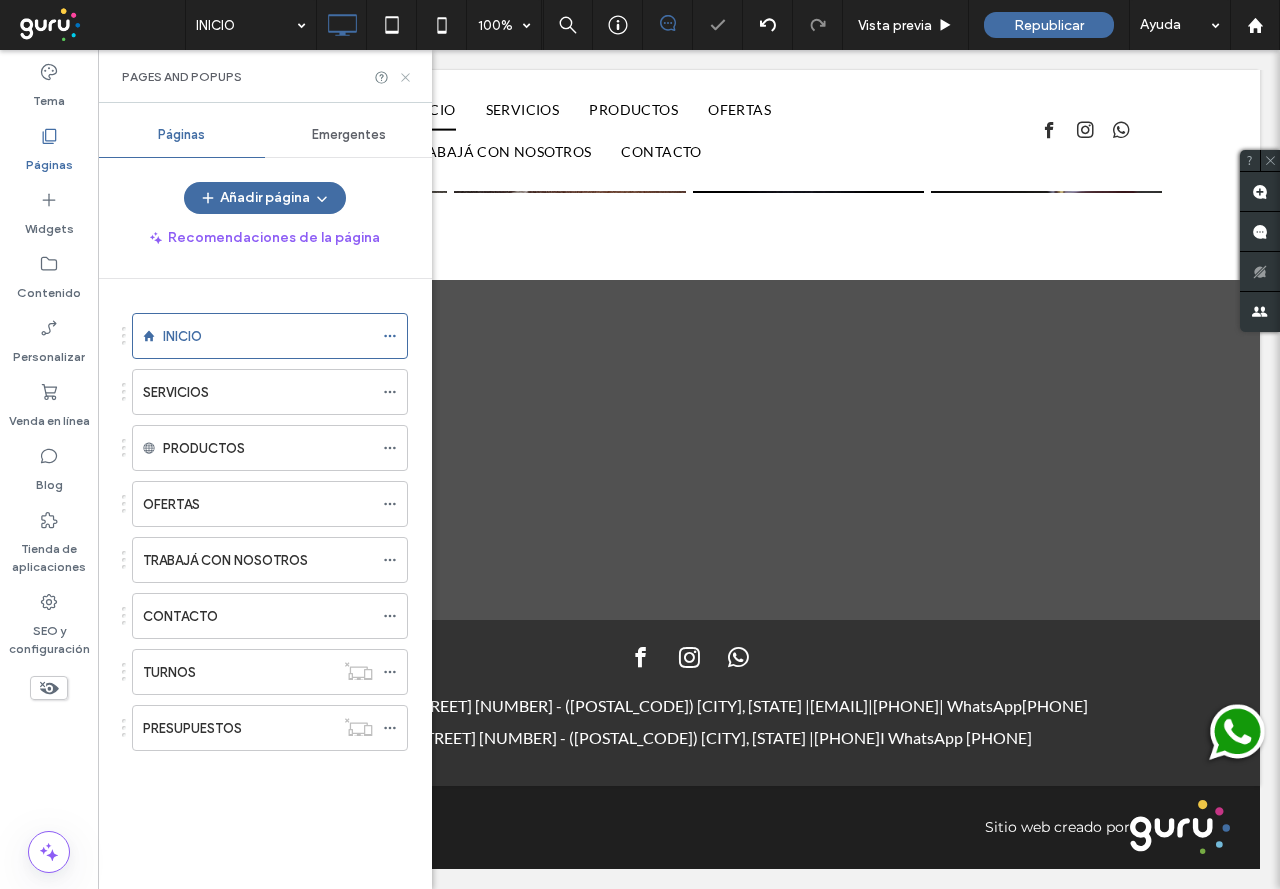 click 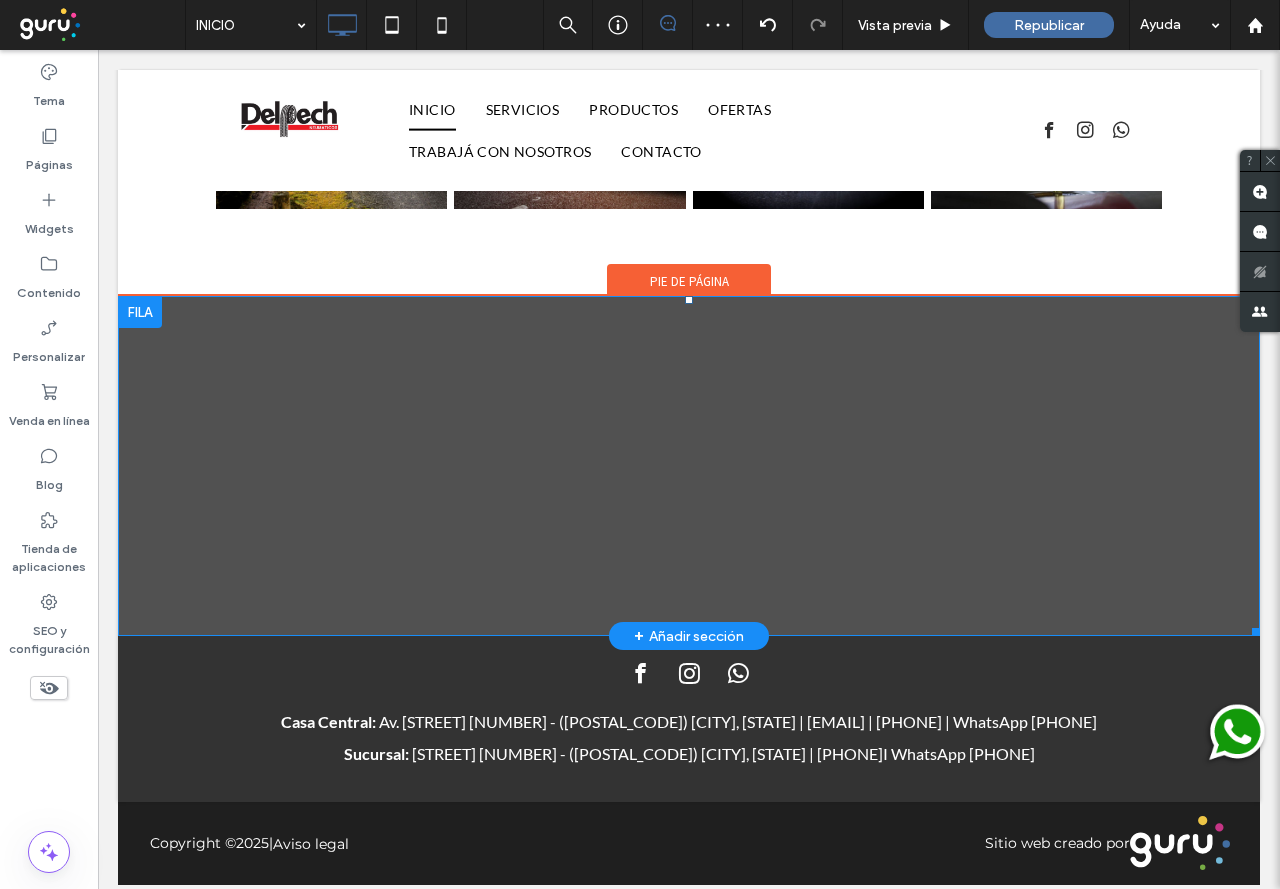 scroll, scrollTop: 1429, scrollLeft: 0, axis: vertical 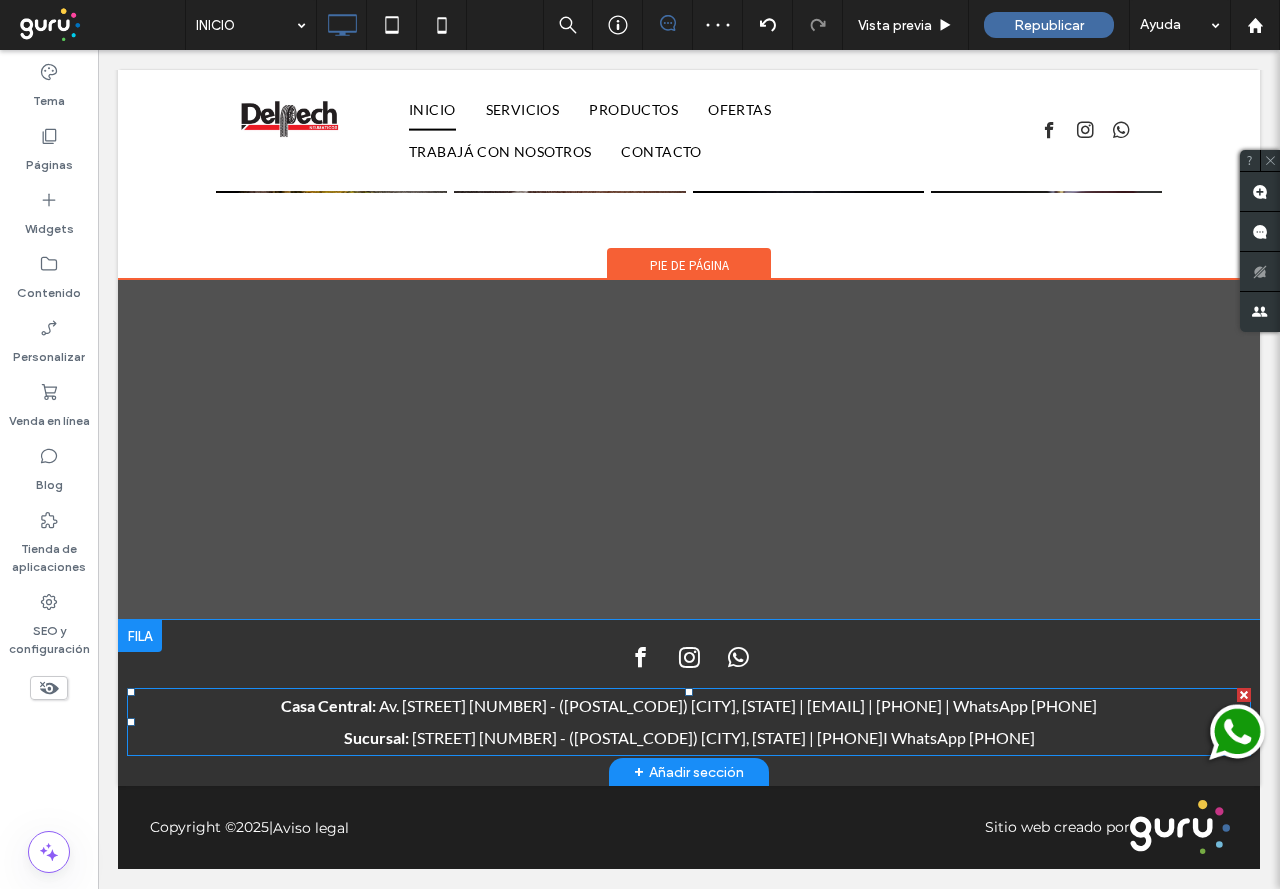 click on "[PHONE]" at bounding box center (909, 705) 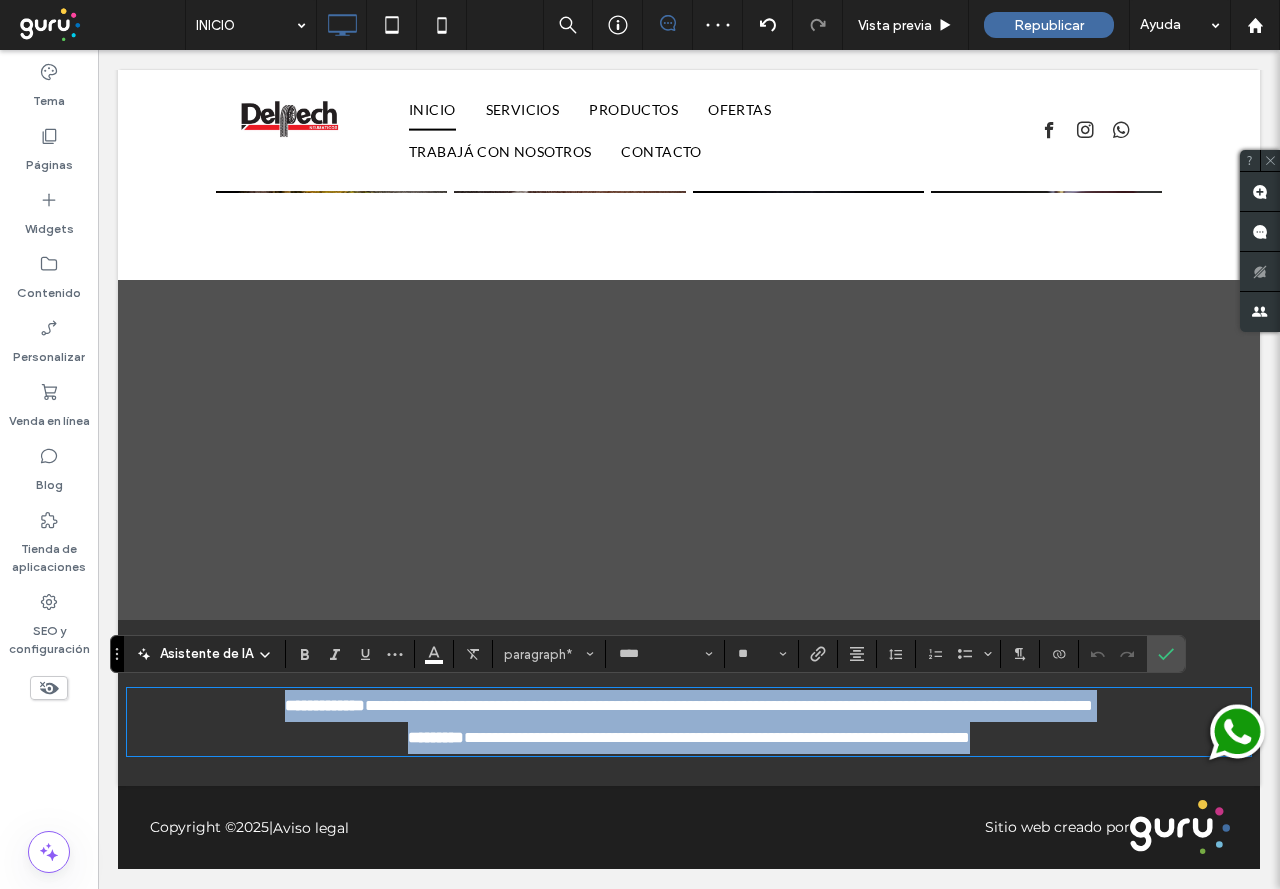 click on "**********" at bounding box center [894, 705] 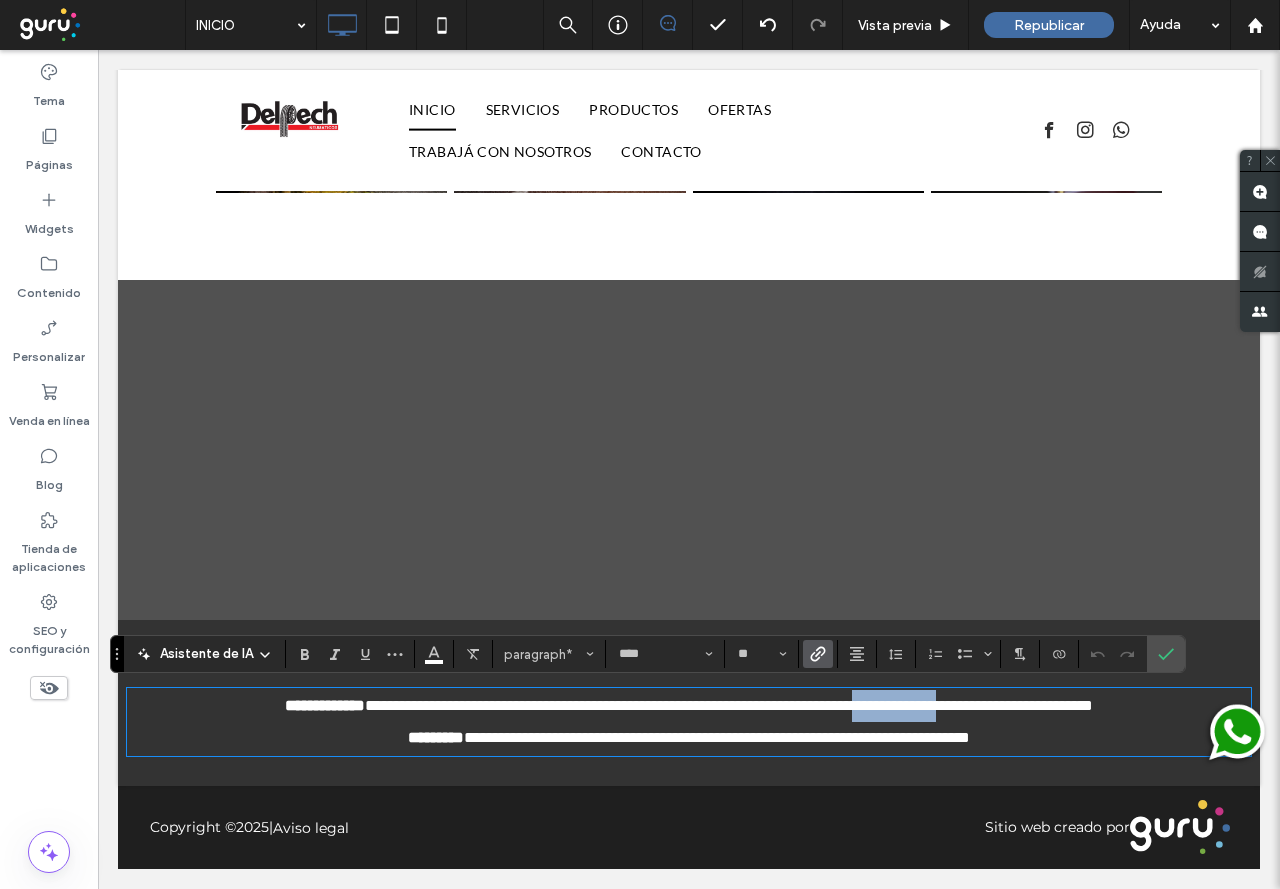 drag, startPoint x: 861, startPoint y: 705, endPoint x: 974, endPoint y: 702, distance: 113.03982 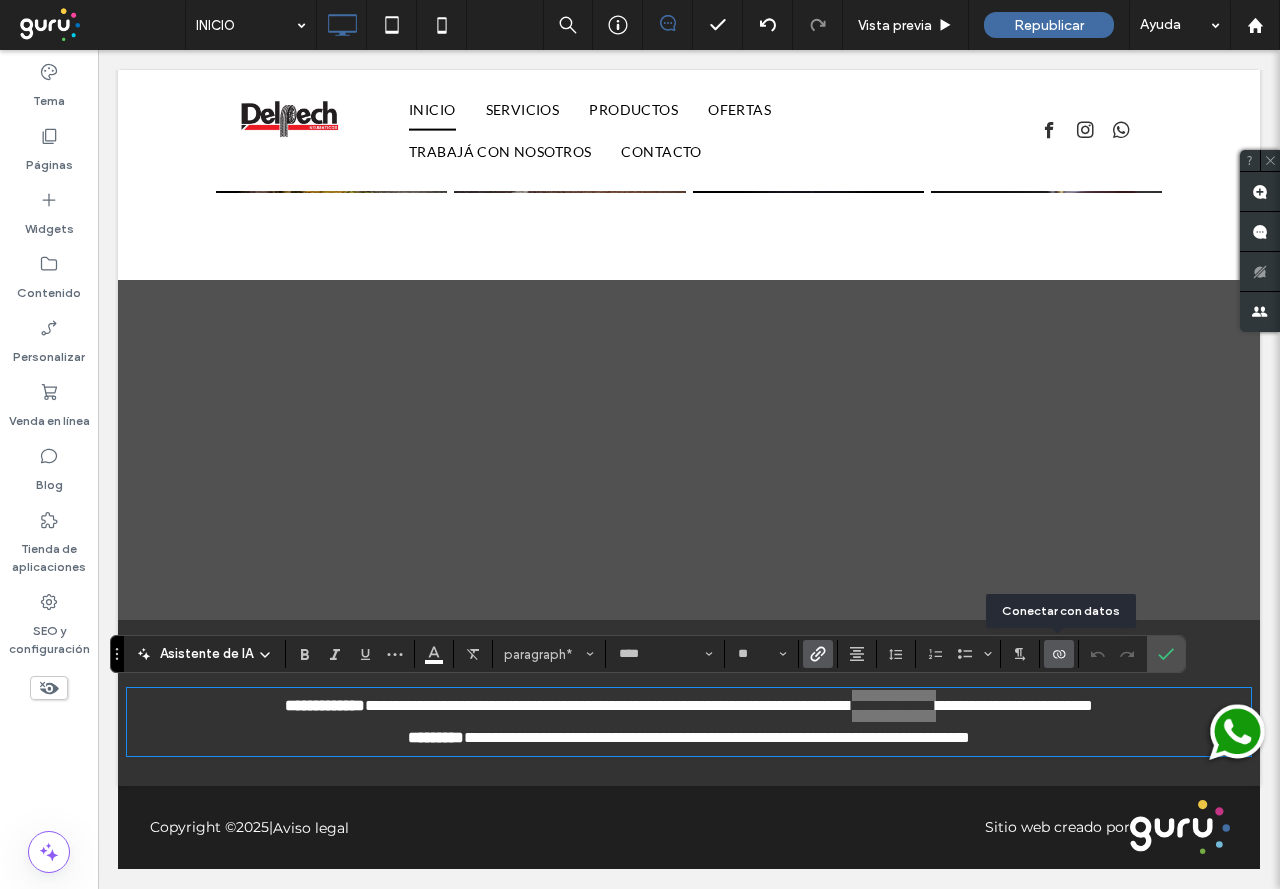 click 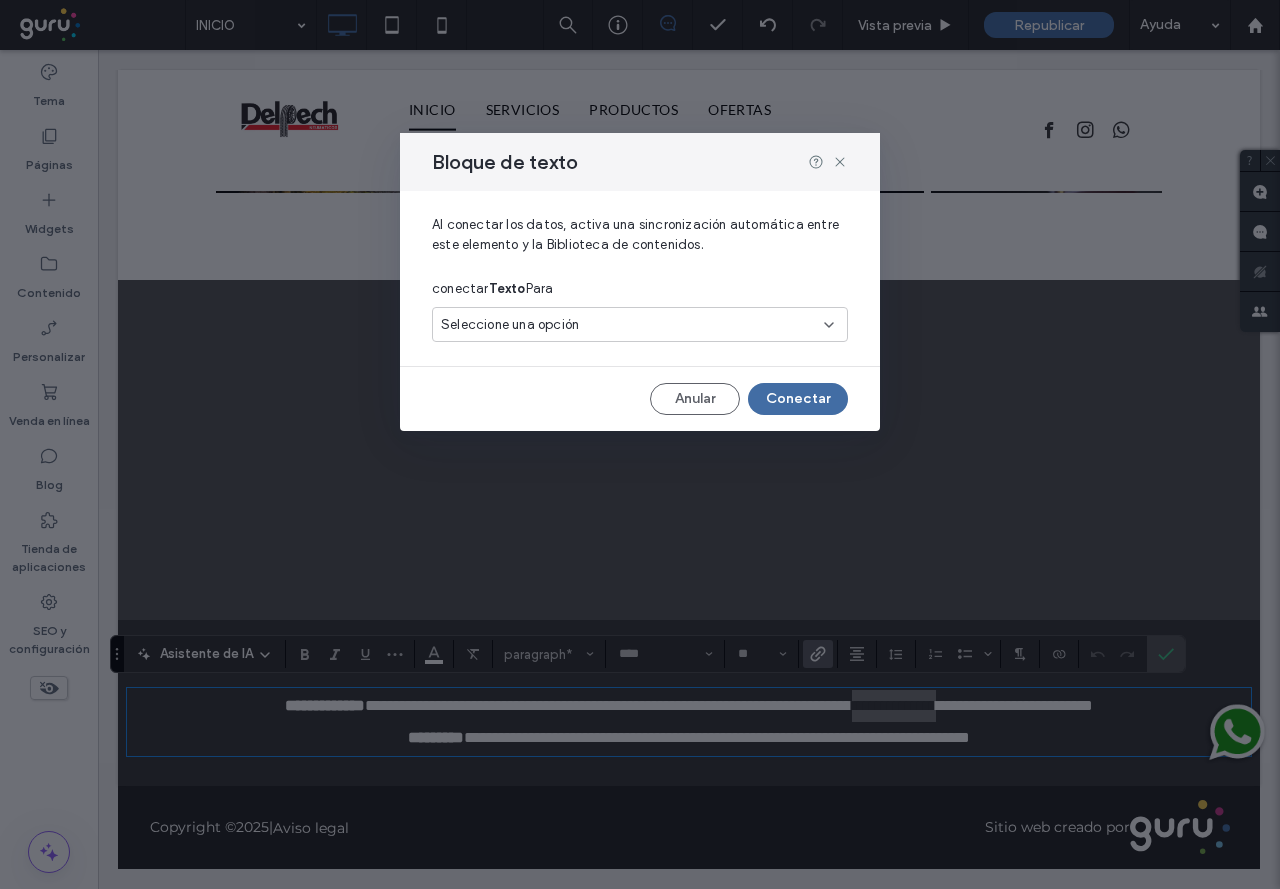 click on "Seleccione una opción" at bounding box center [510, 325] 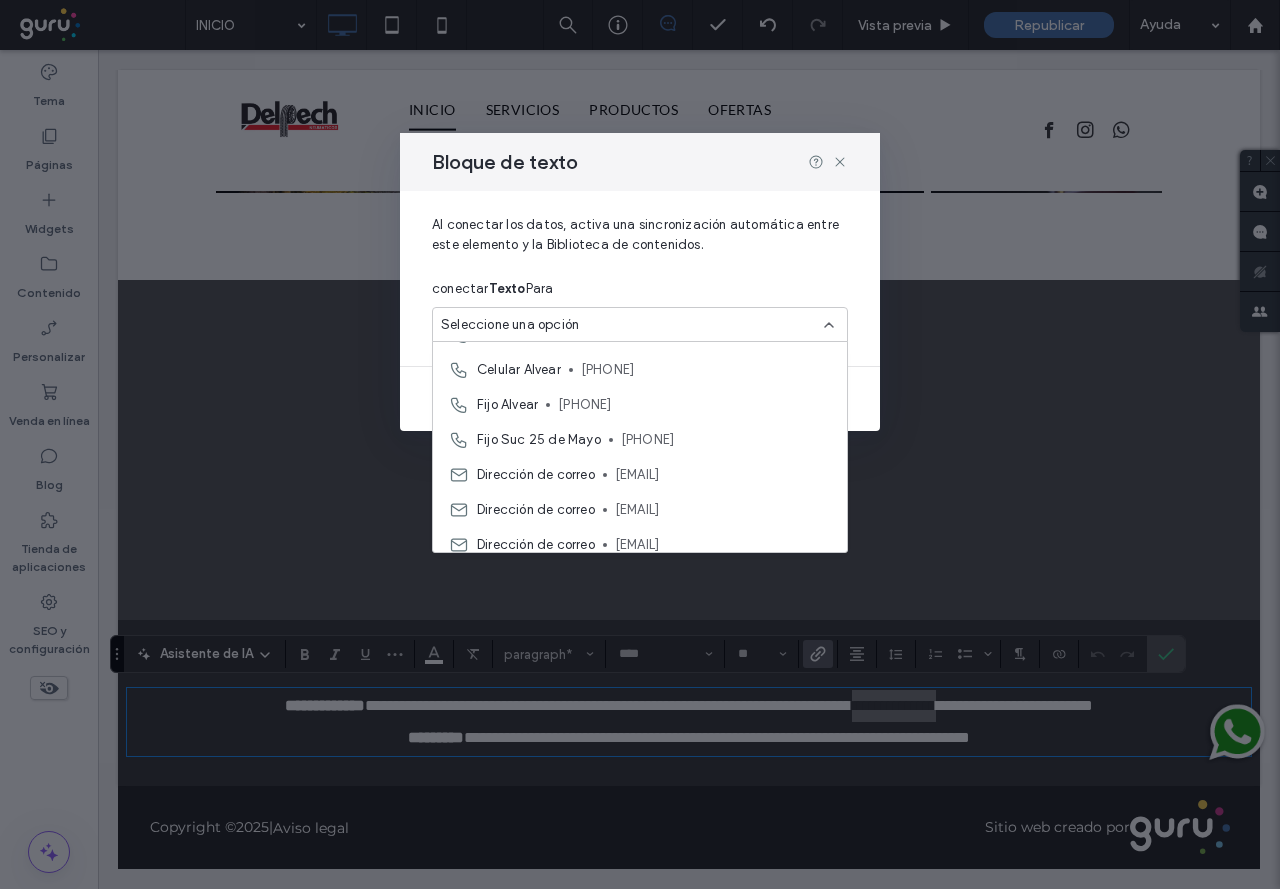 scroll, scrollTop: 100, scrollLeft: 0, axis: vertical 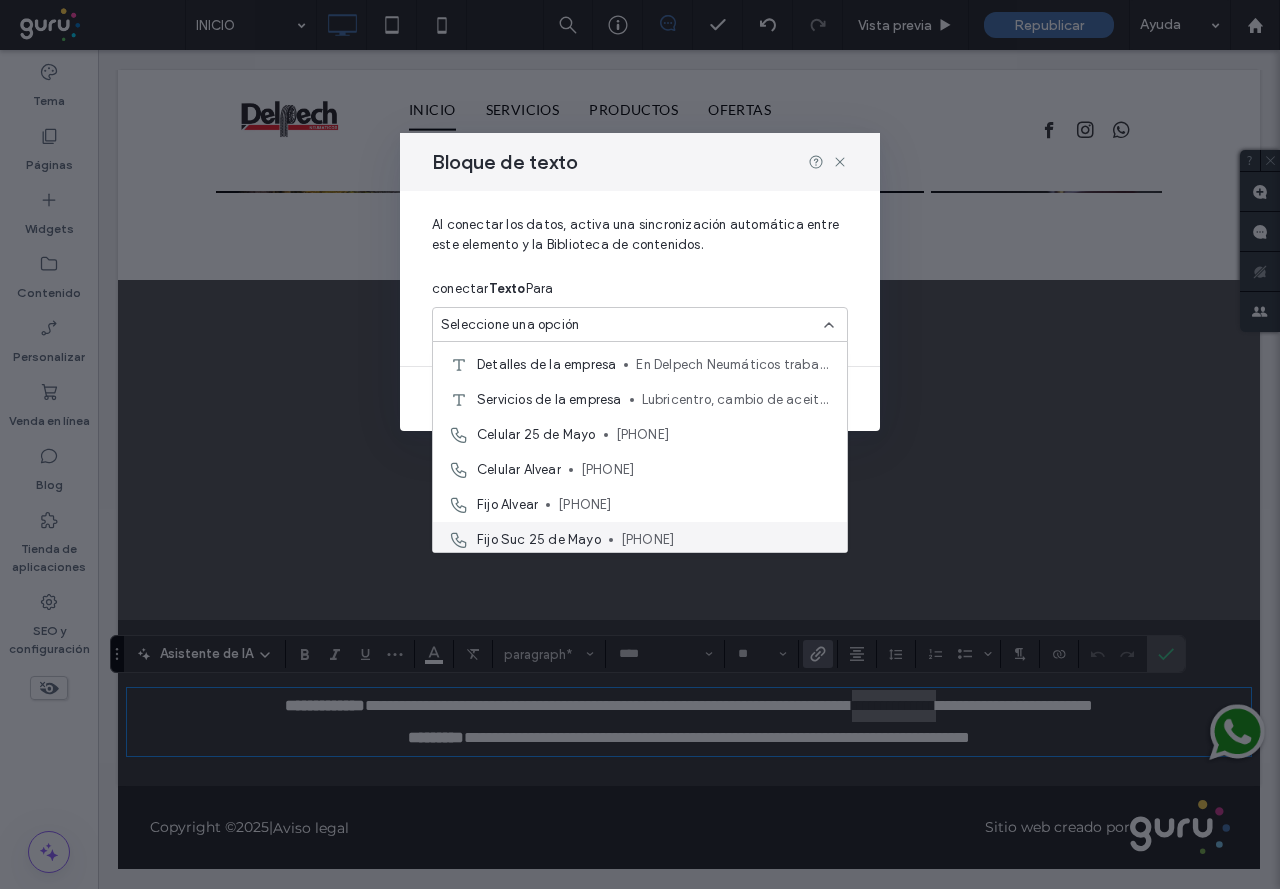 click on "Fijo Suc 25 de Mayo" at bounding box center [539, 540] 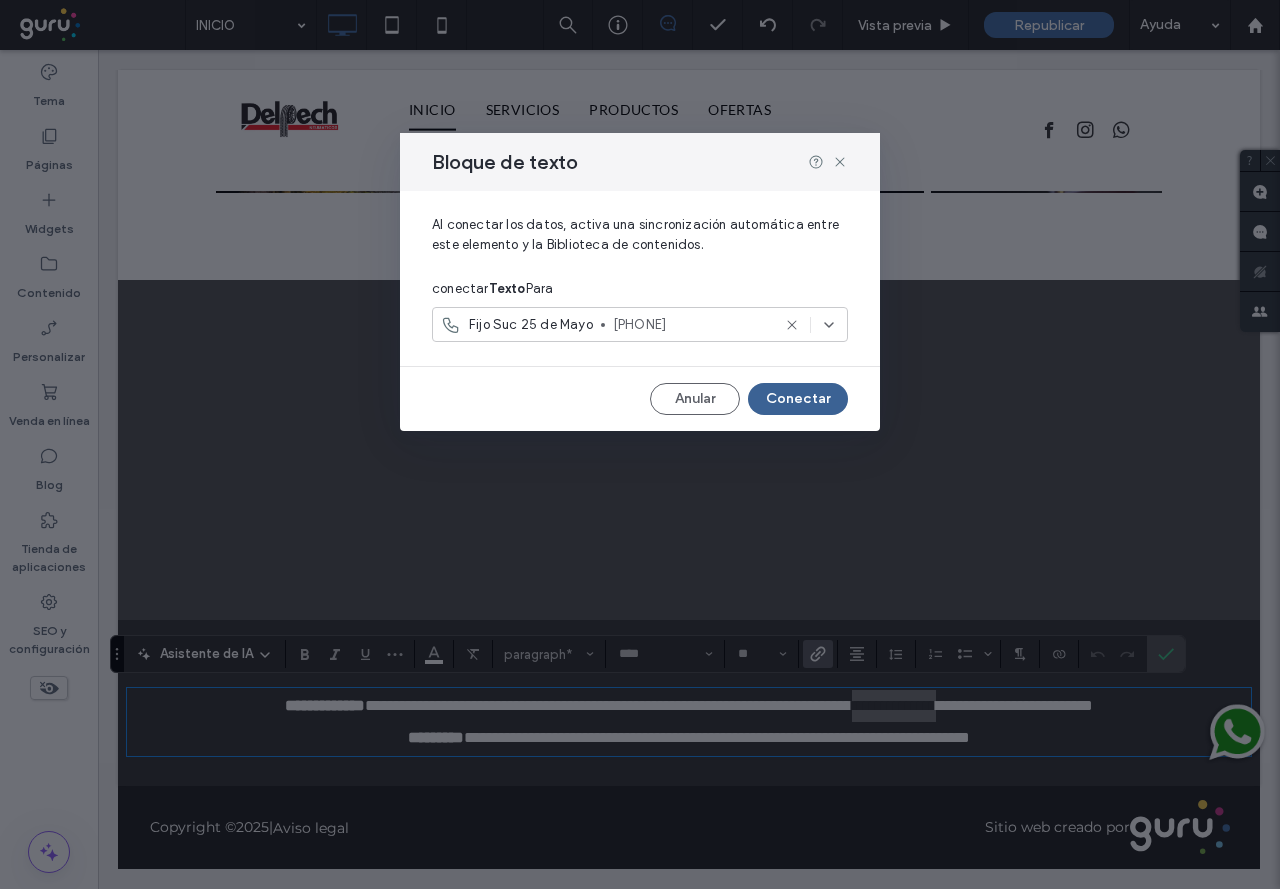 click on "Conectar" at bounding box center [798, 399] 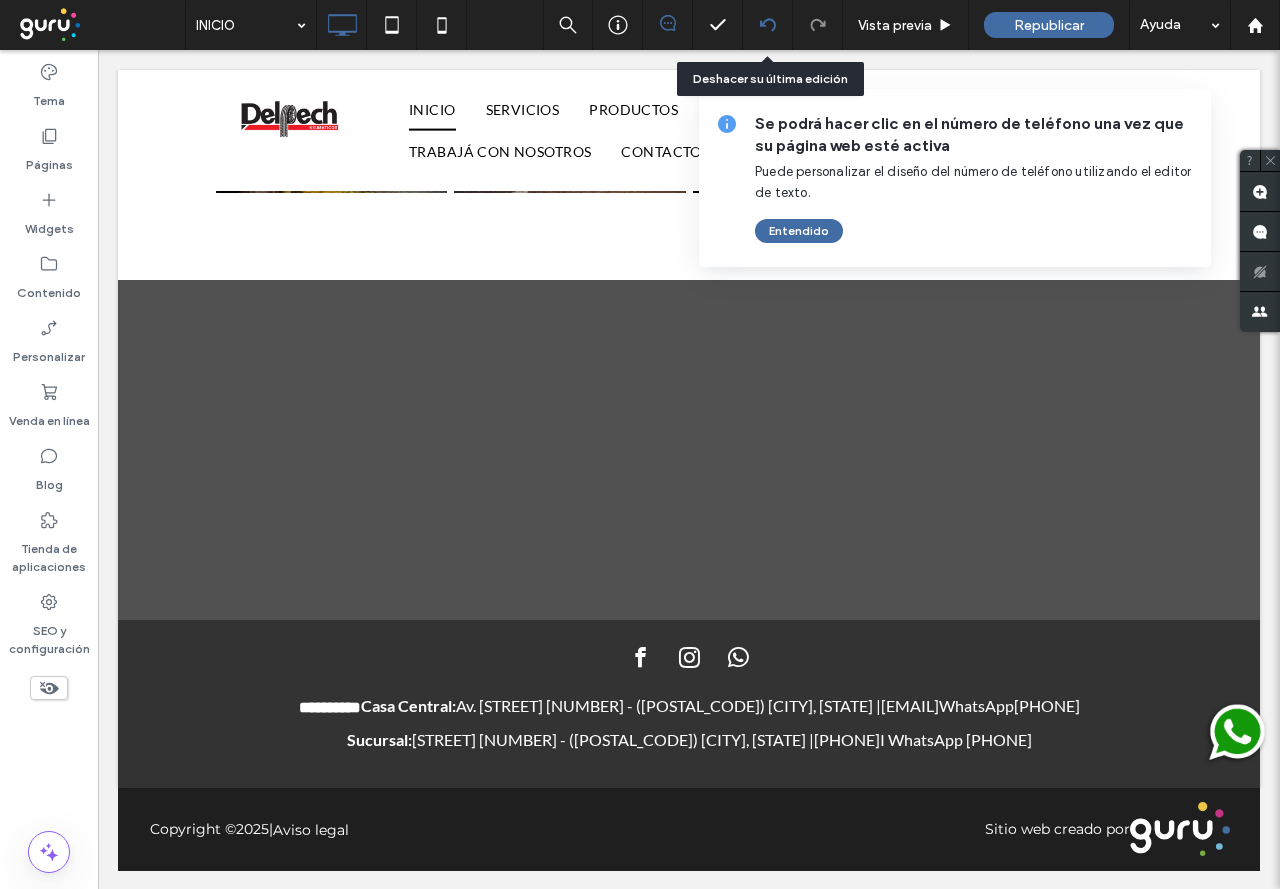 click 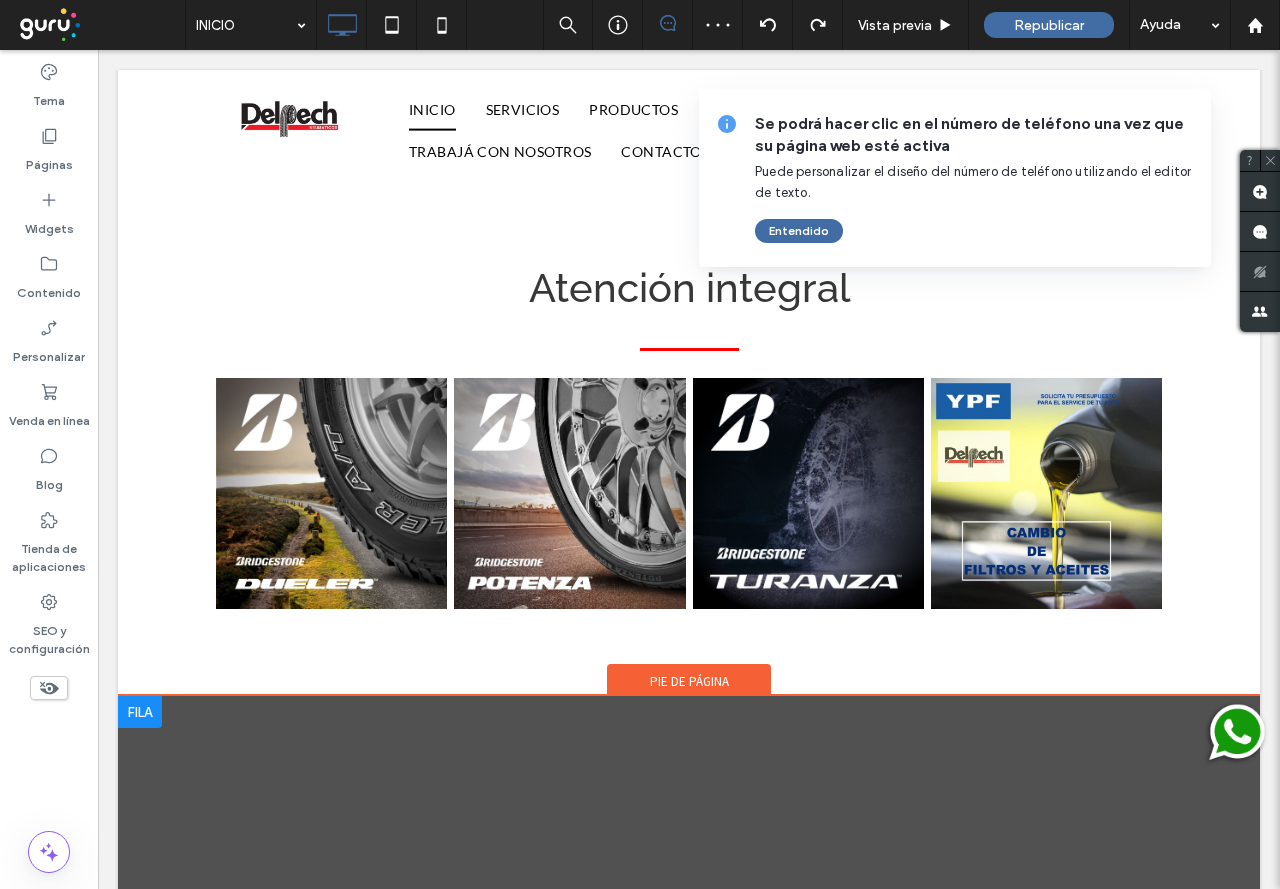 scroll, scrollTop: 1429, scrollLeft: 0, axis: vertical 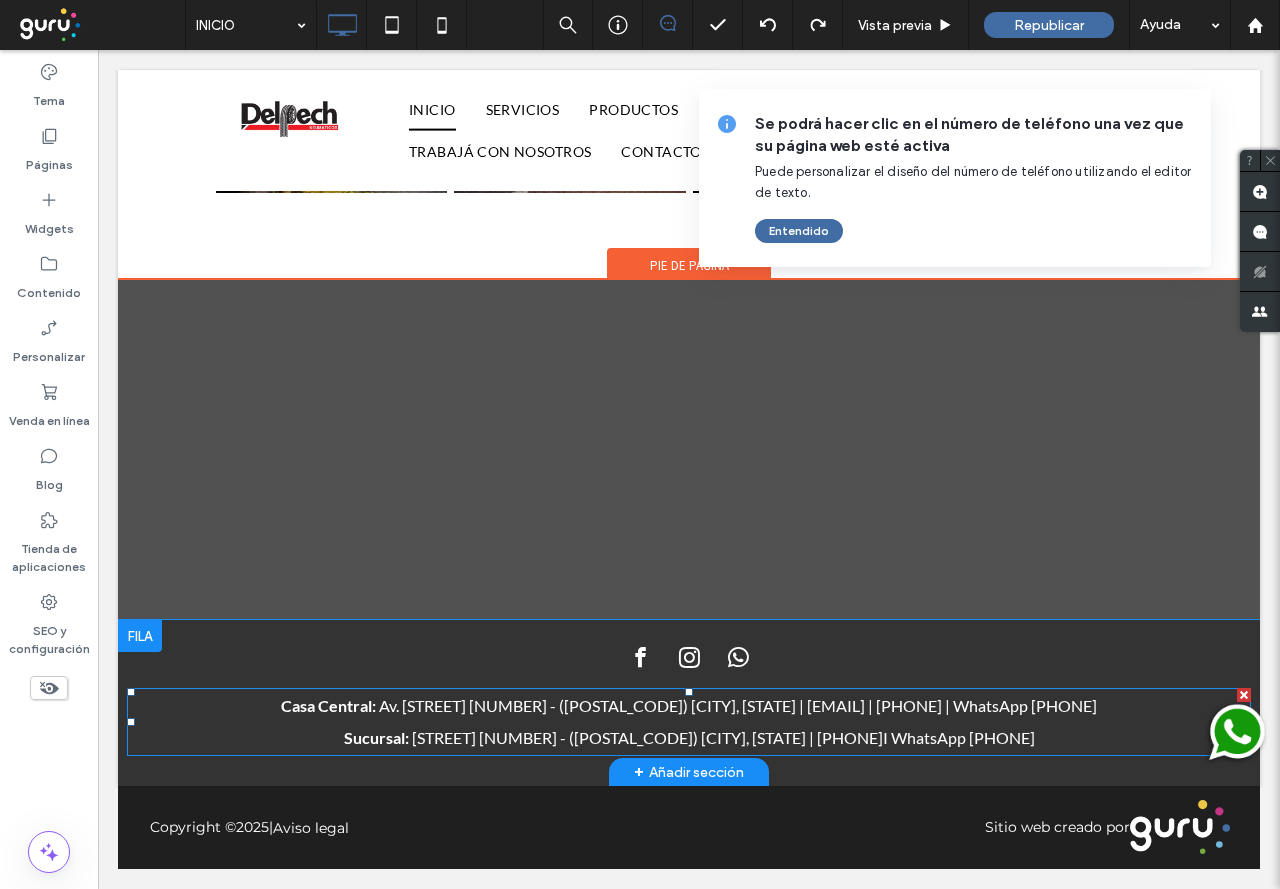 click on "[PHONE]" at bounding box center (909, 705) 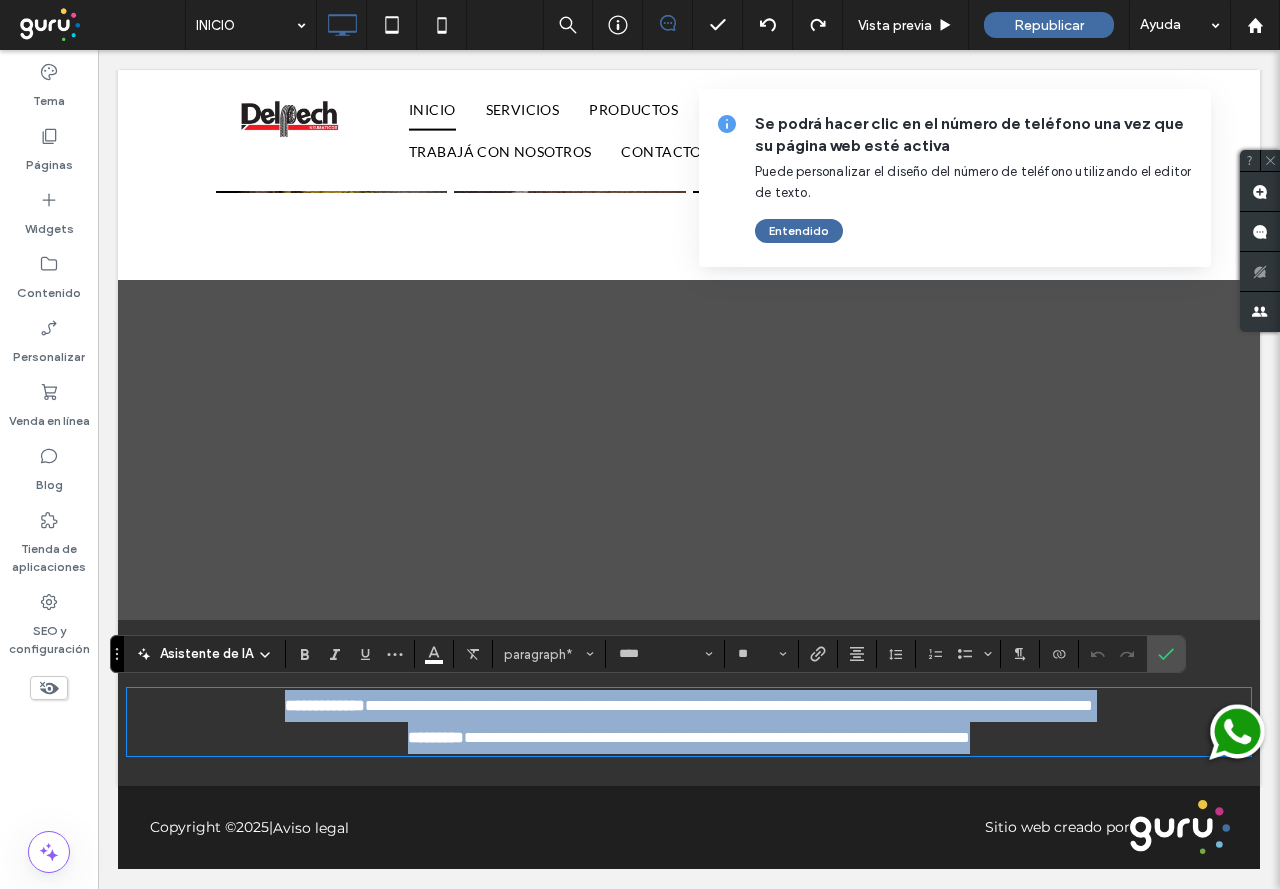 click on "**********" at bounding box center (894, 705) 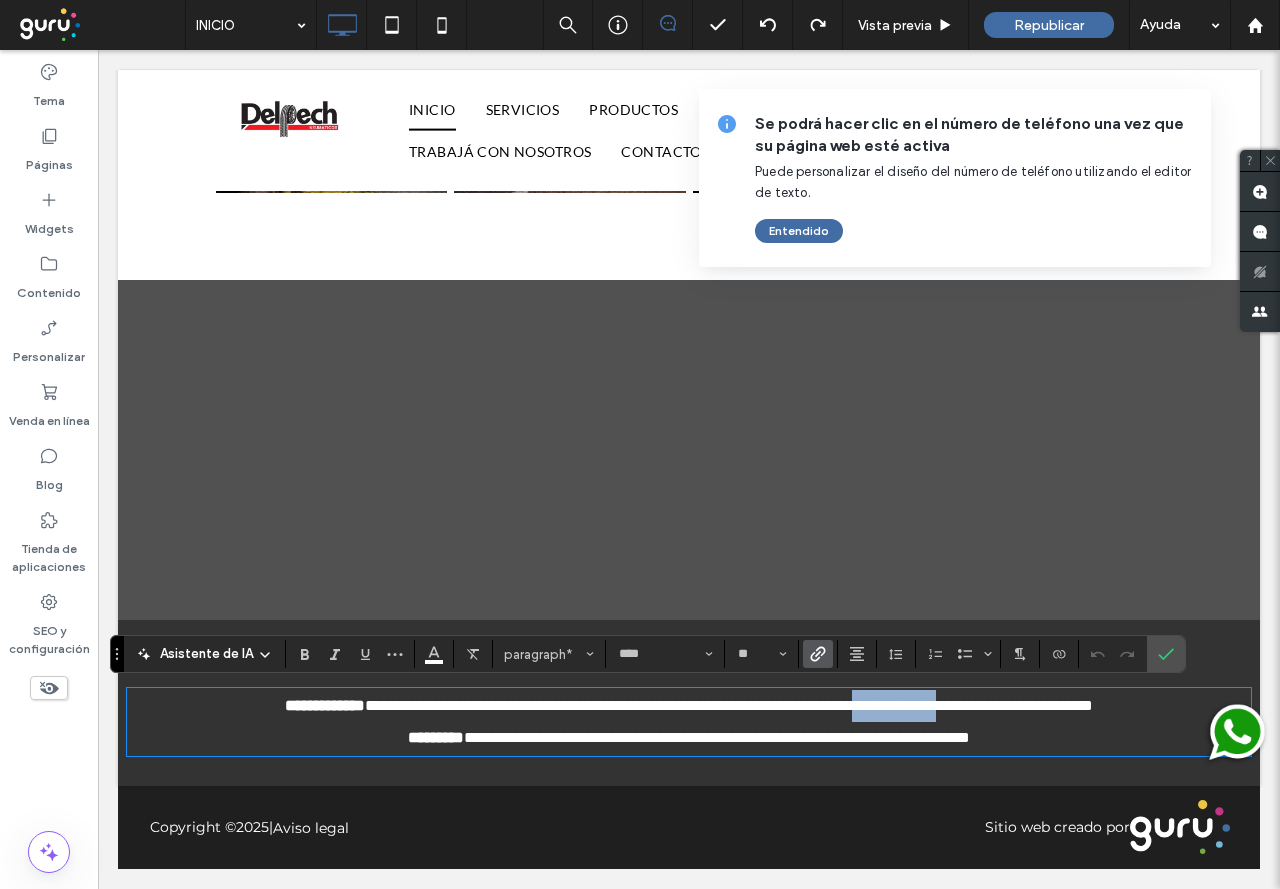 drag, startPoint x: 861, startPoint y: 706, endPoint x: 973, endPoint y: 705, distance: 112.00446 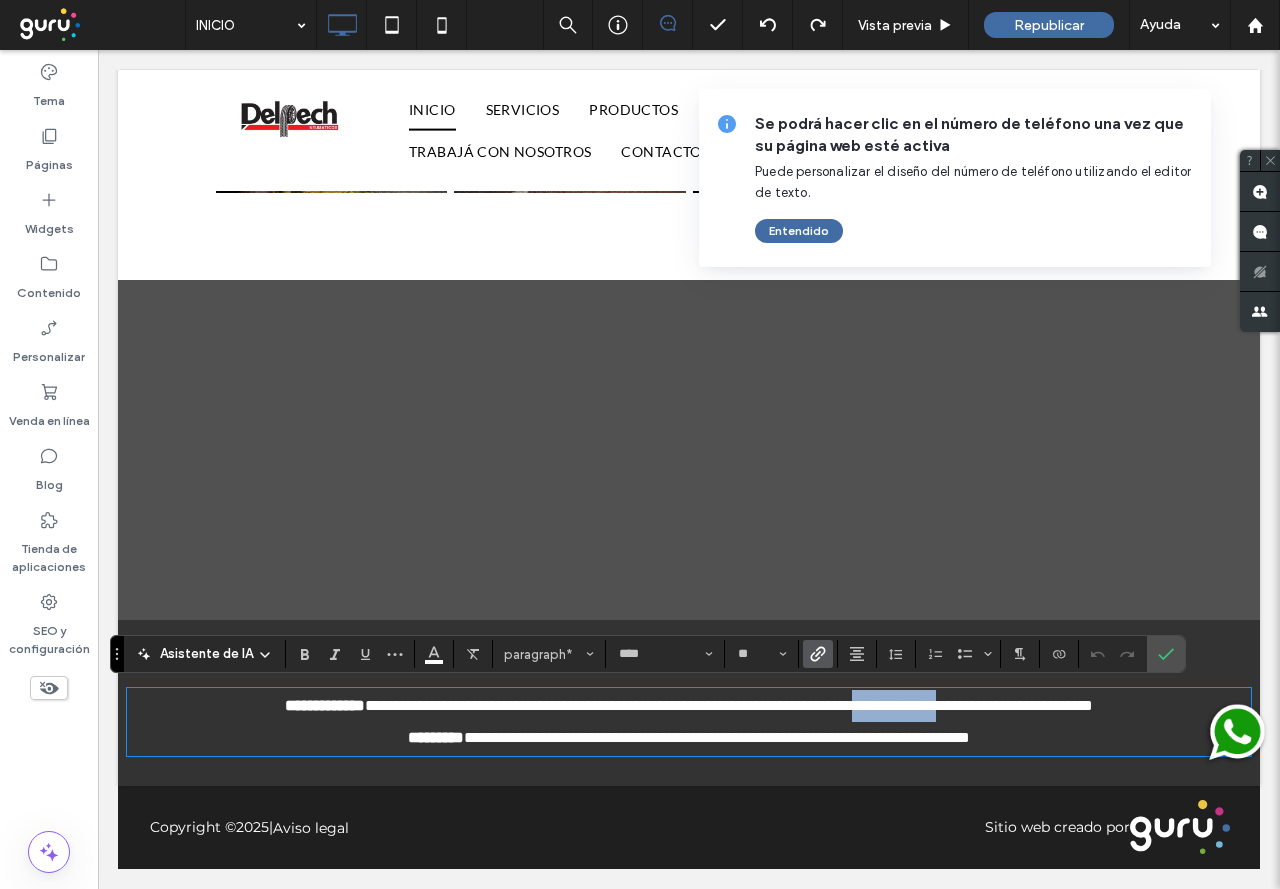 copy on "**********" 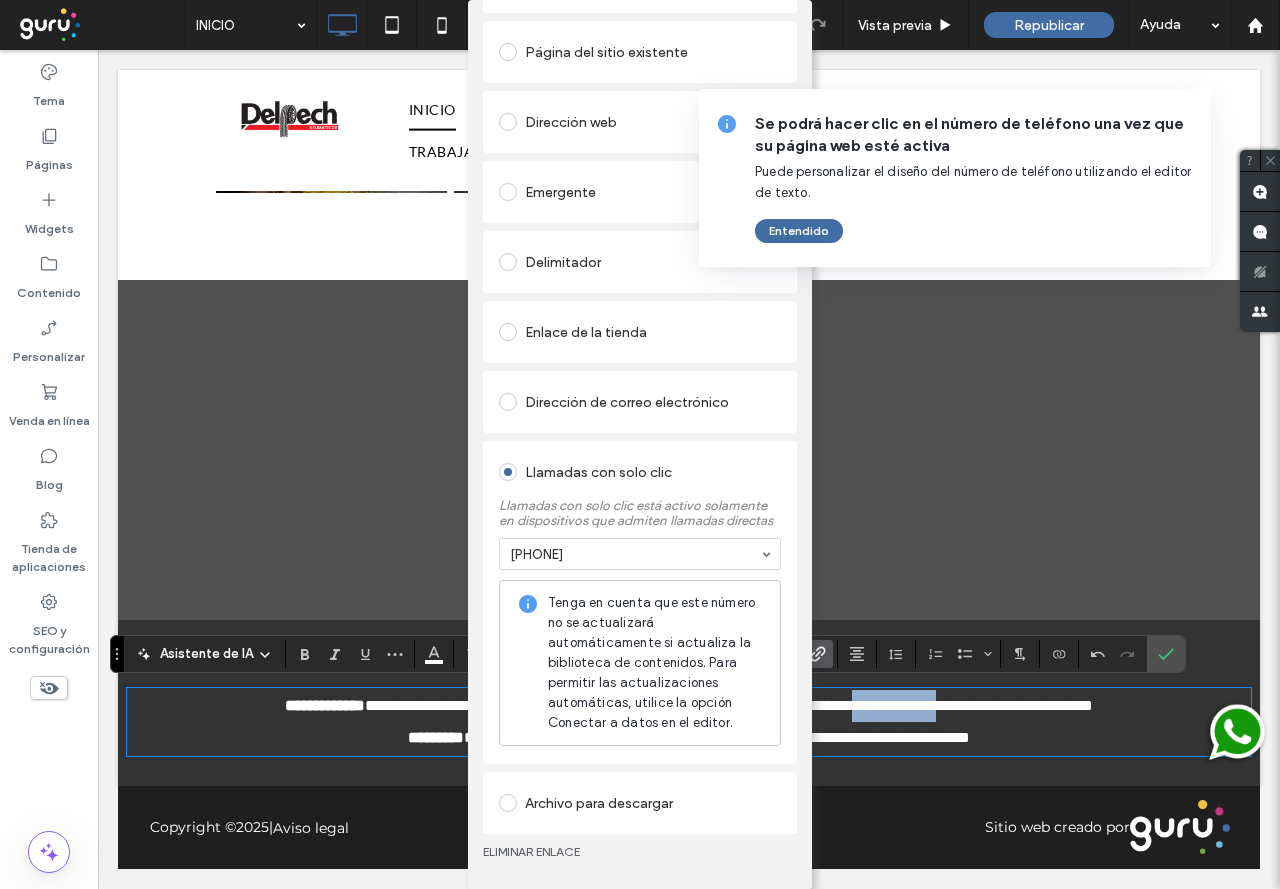 scroll, scrollTop: 106, scrollLeft: 0, axis: vertical 